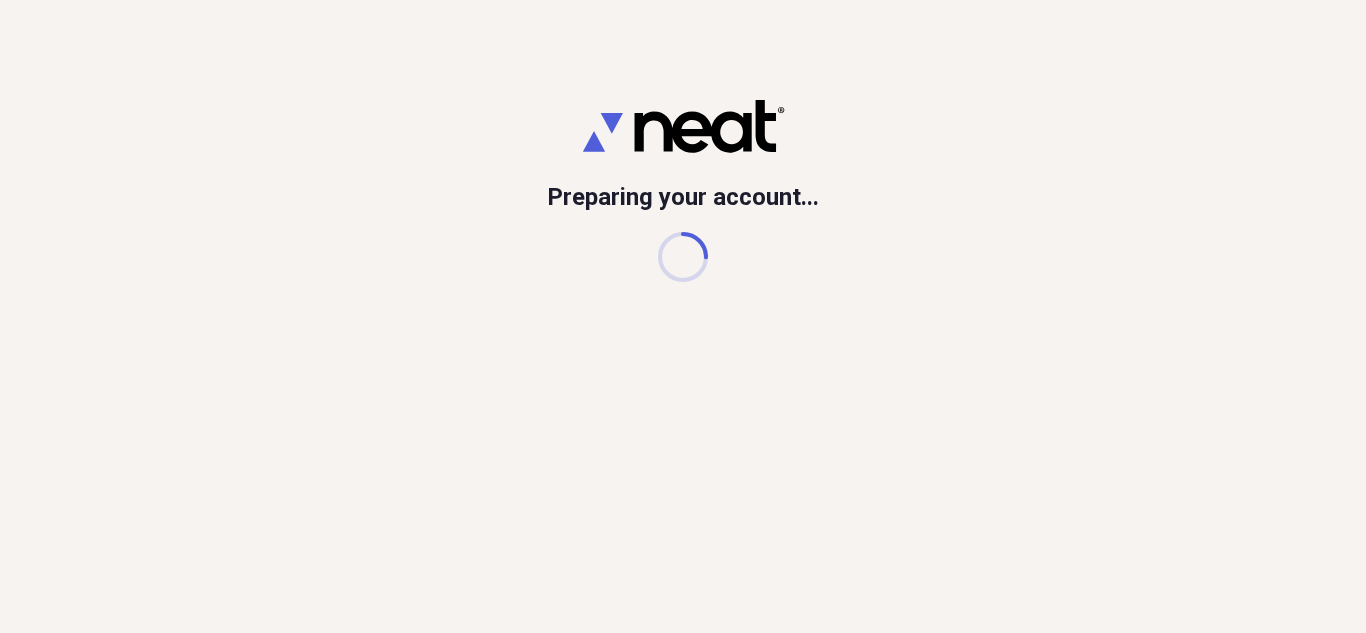 scroll, scrollTop: 0, scrollLeft: 0, axis: both 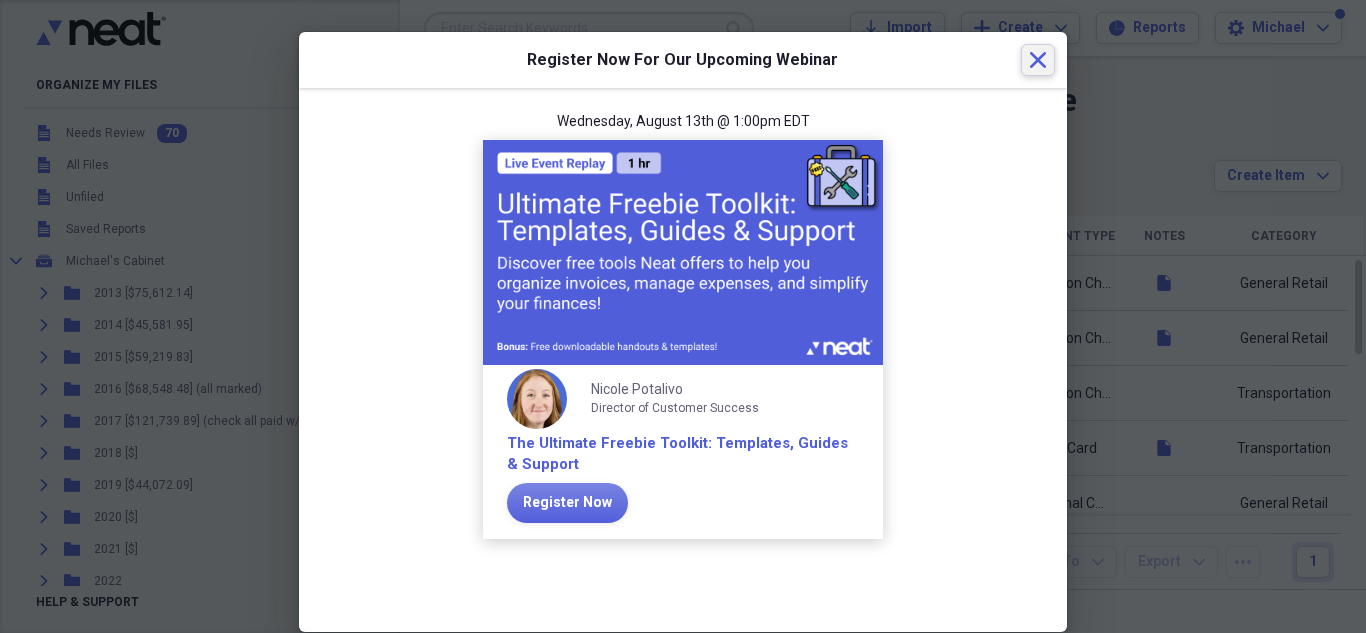 click on "Close" 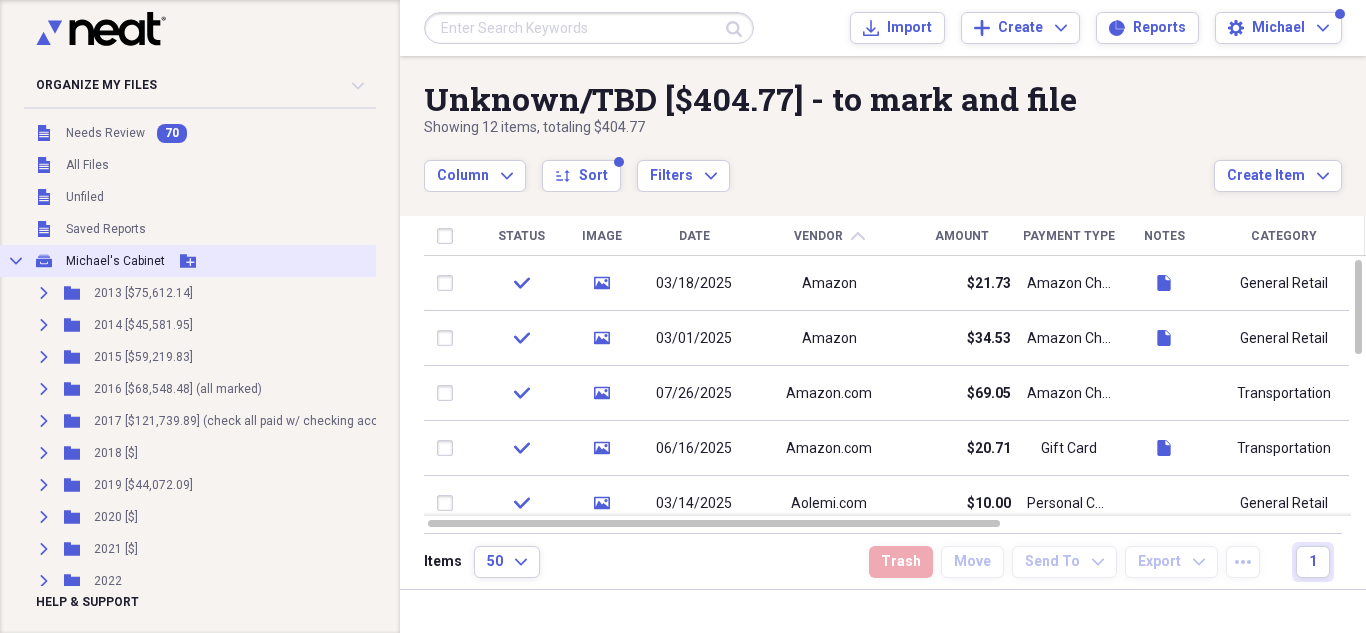 click 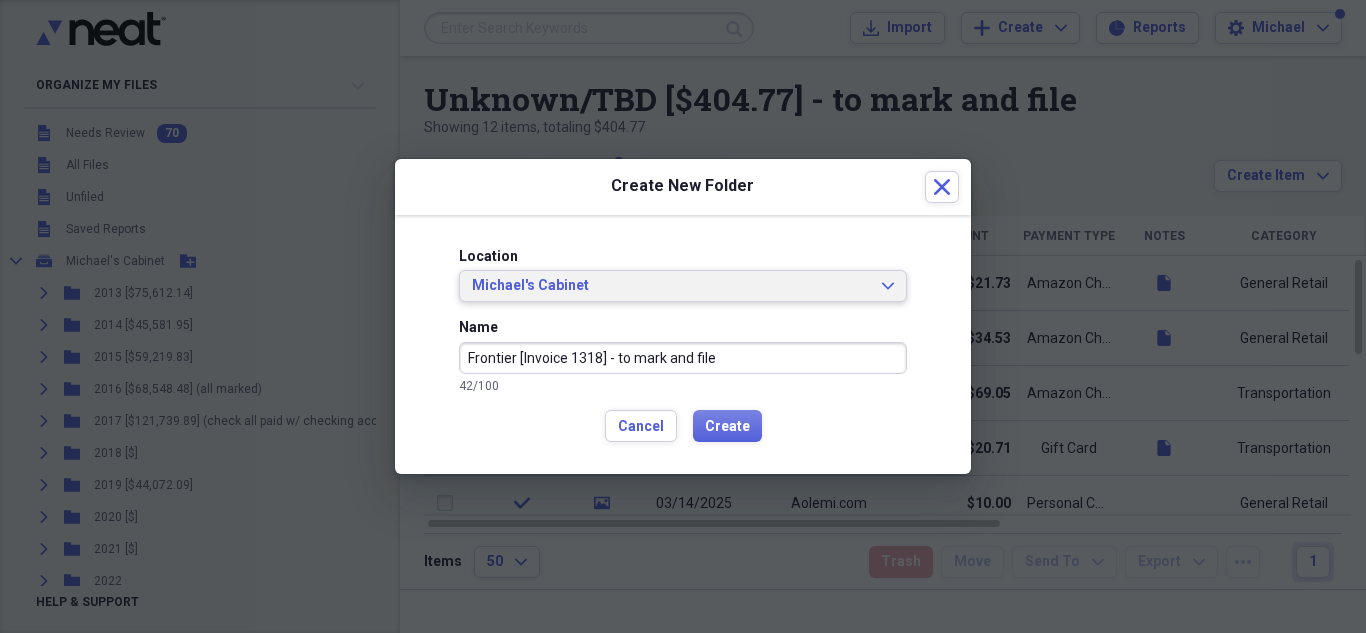 type on "Frontier [Invoice 1318] - to mark and file" 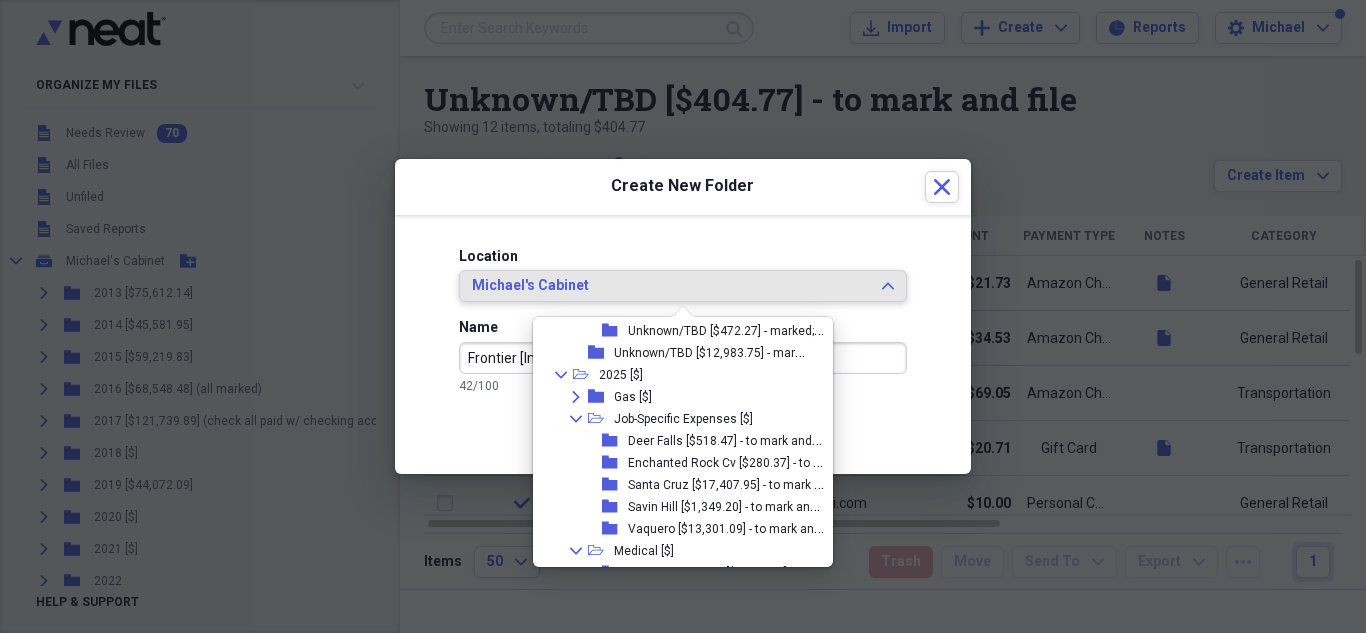 scroll, scrollTop: 2970, scrollLeft: 0, axis: vertical 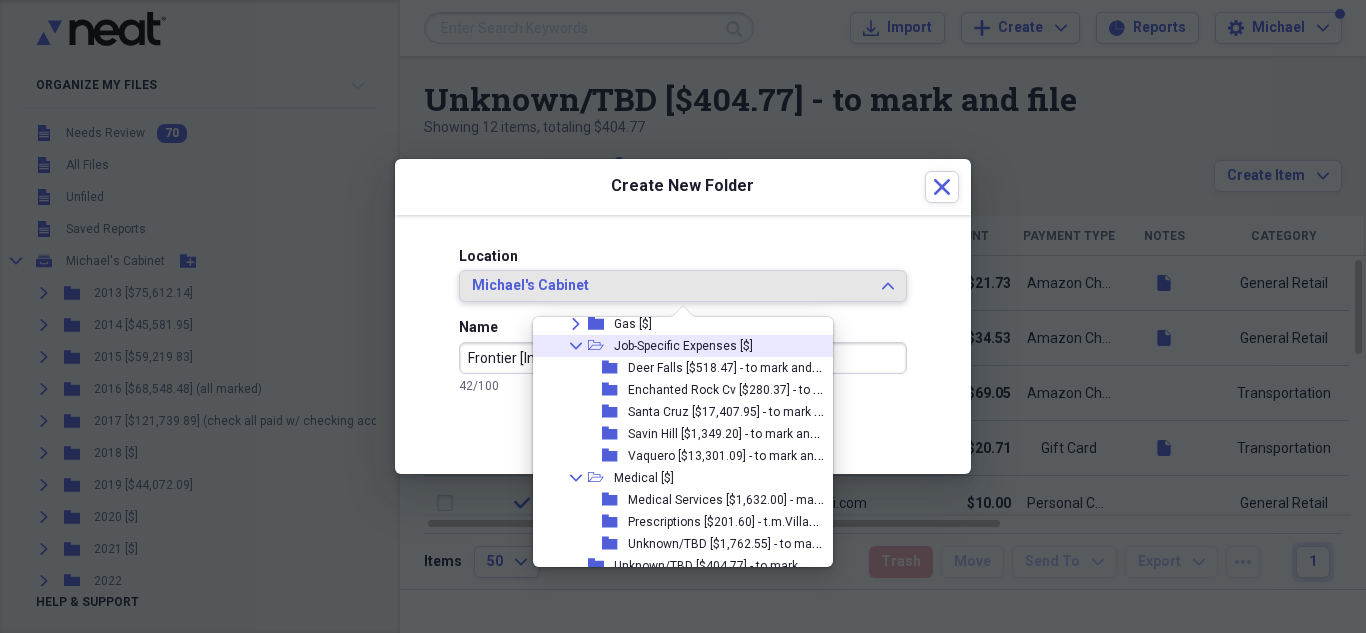 click on "Job-Specific Expenses [$]" at bounding box center [683, 346] 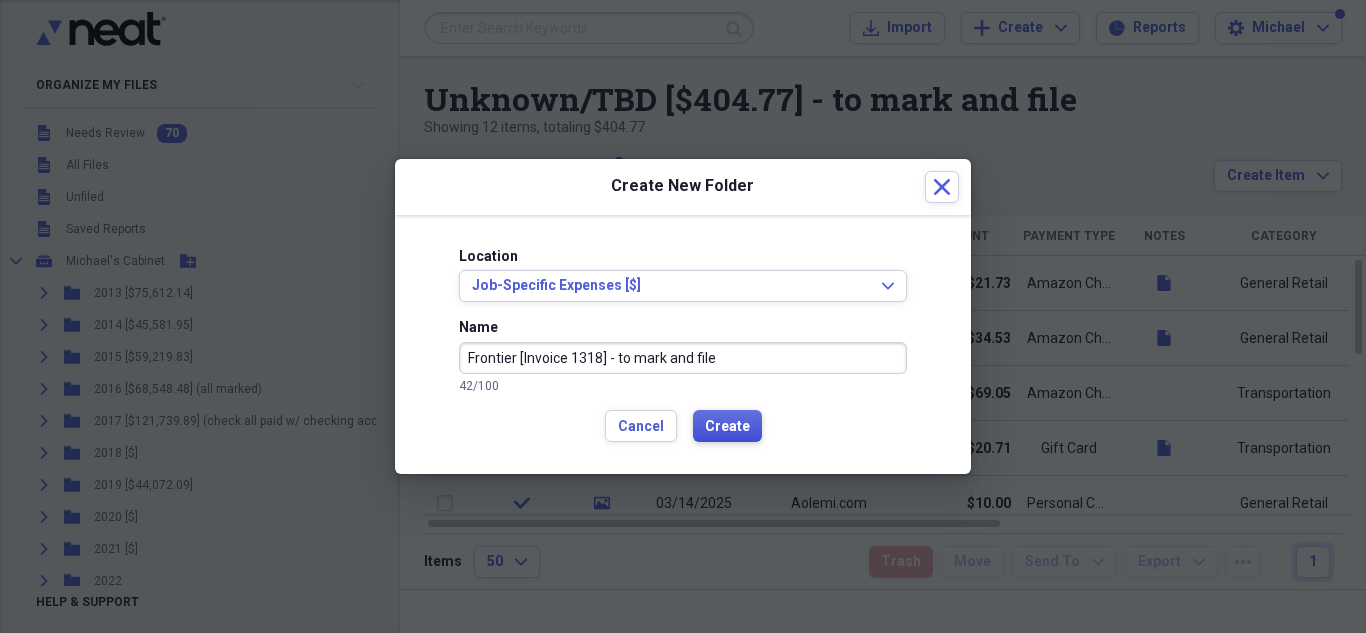 click on "Create" at bounding box center [727, 427] 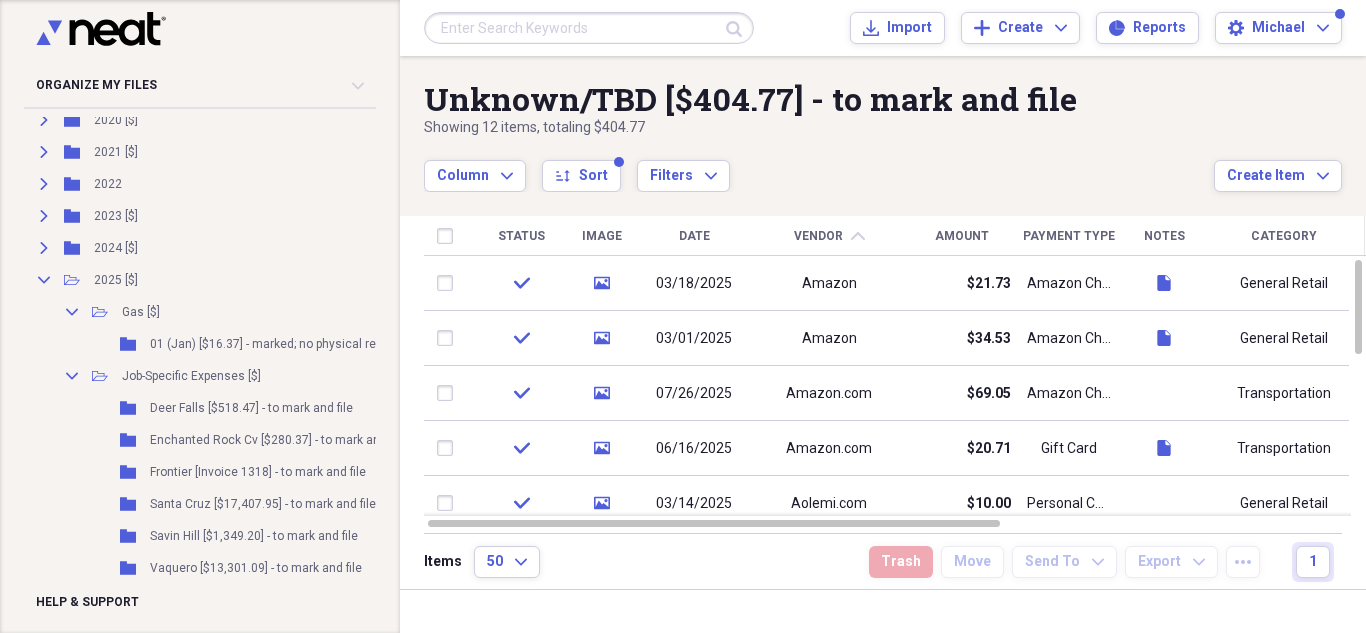 scroll, scrollTop: 451, scrollLeft: 0, axis: vertical 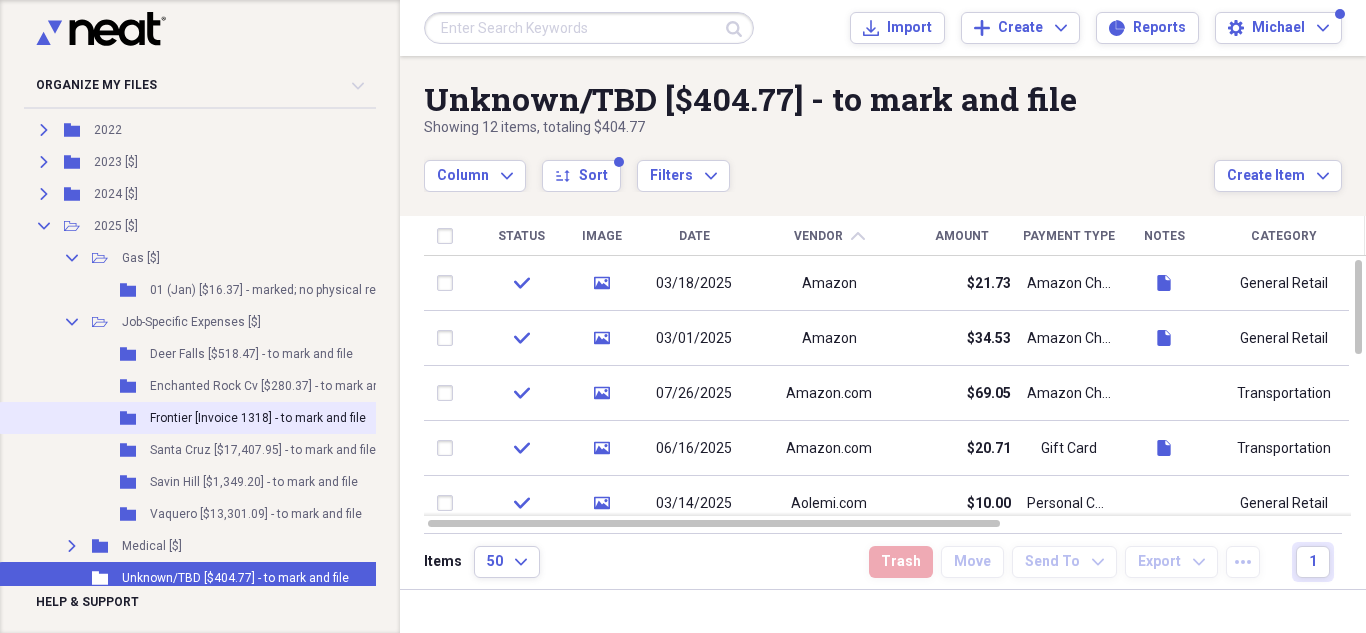 click on "Frontier [Invoice 1318] - to mark and file" at bounding box center (258, 418) 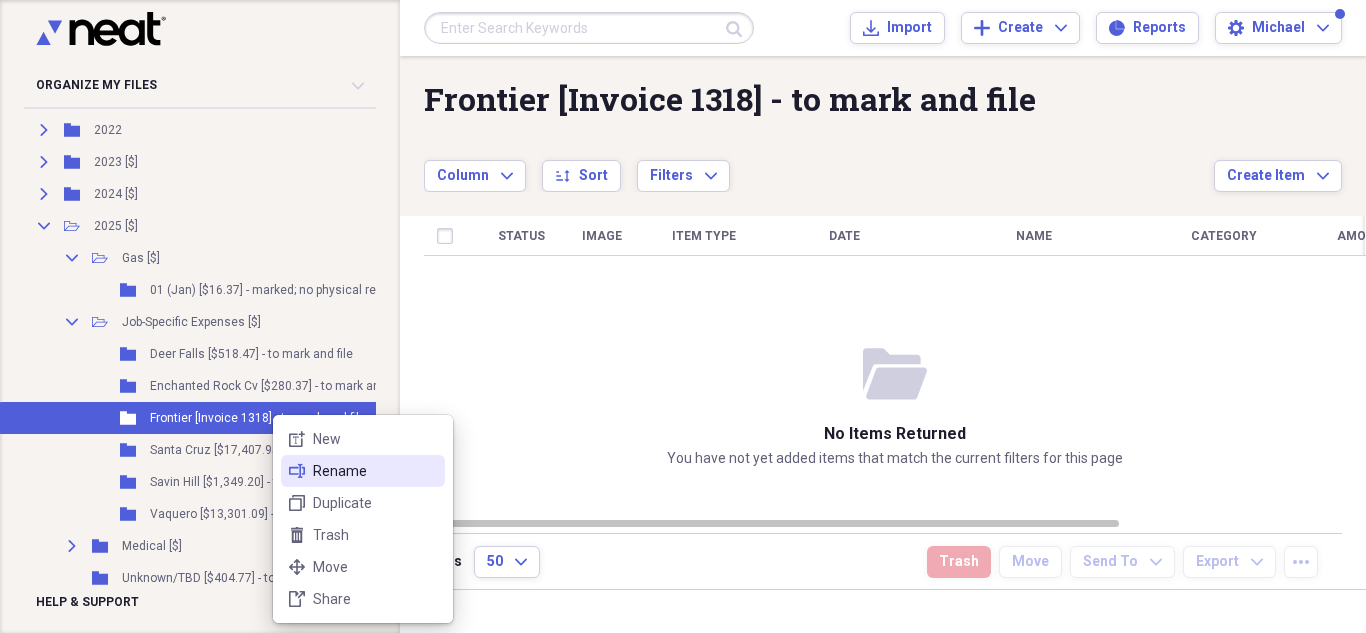 click on "Rename" at bounding box center [375, 471] 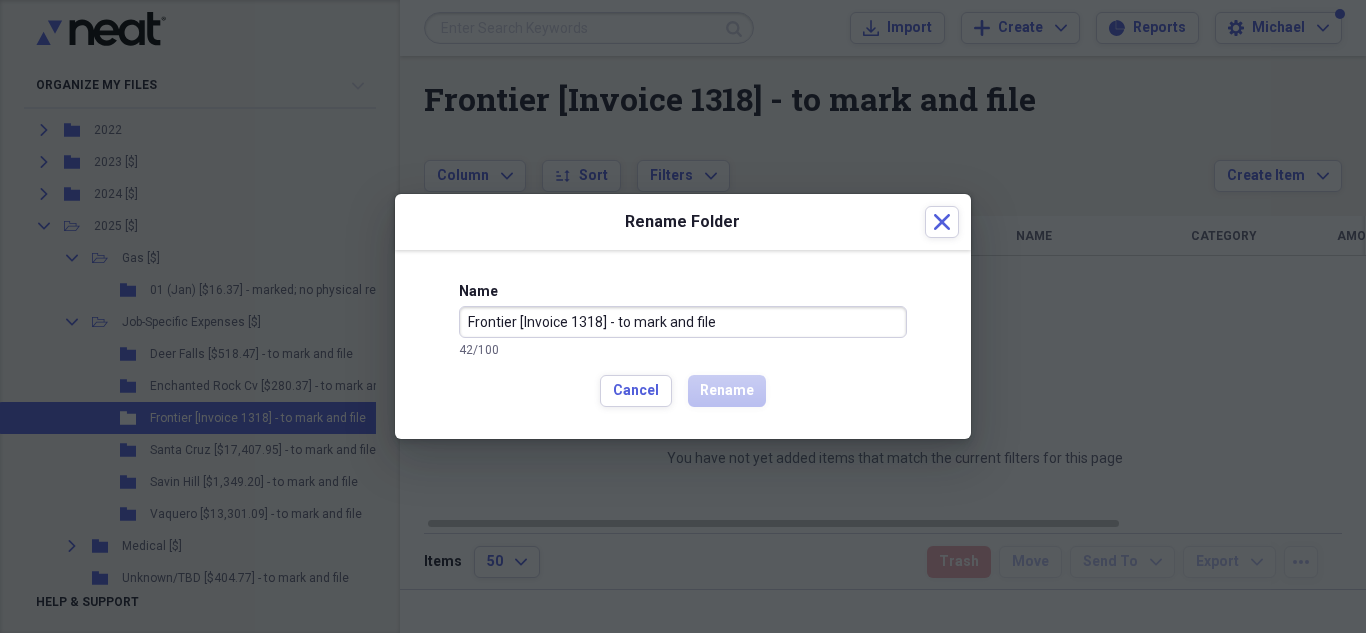 click on "Frontier [Invoice 1318] - to mark and file" at bounding box center (683, 322) 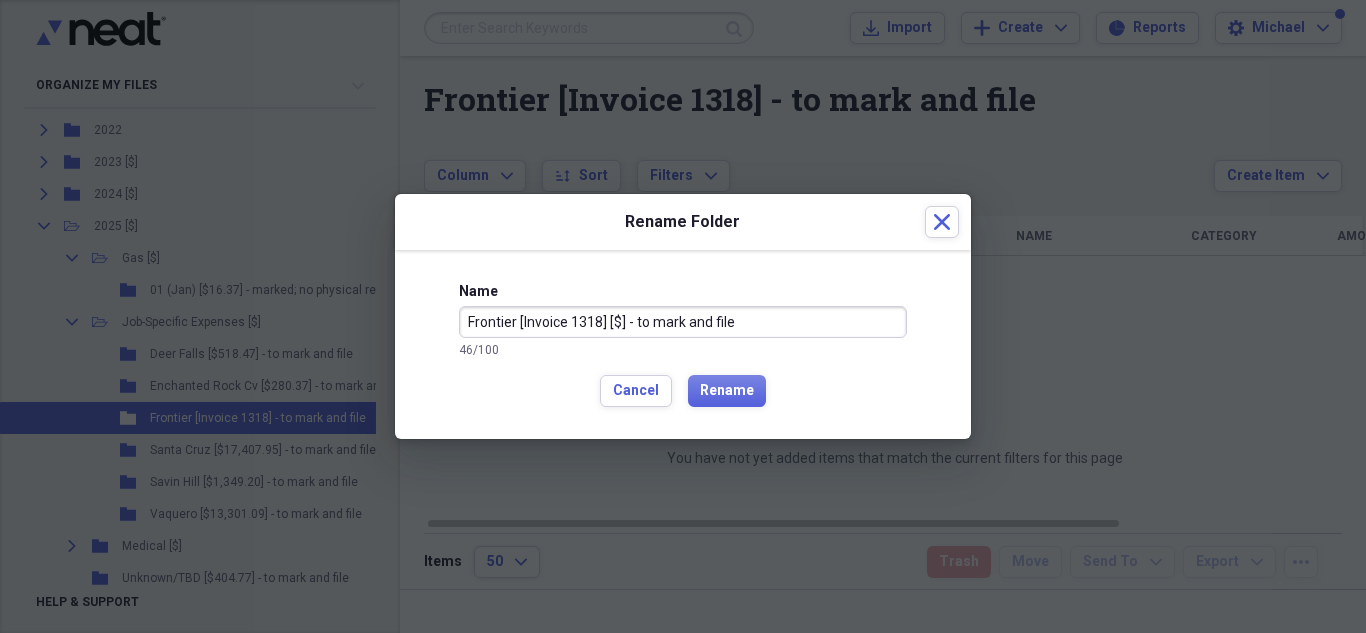 type on "Frontier [Invoice 1318] [$] - to mark and file" 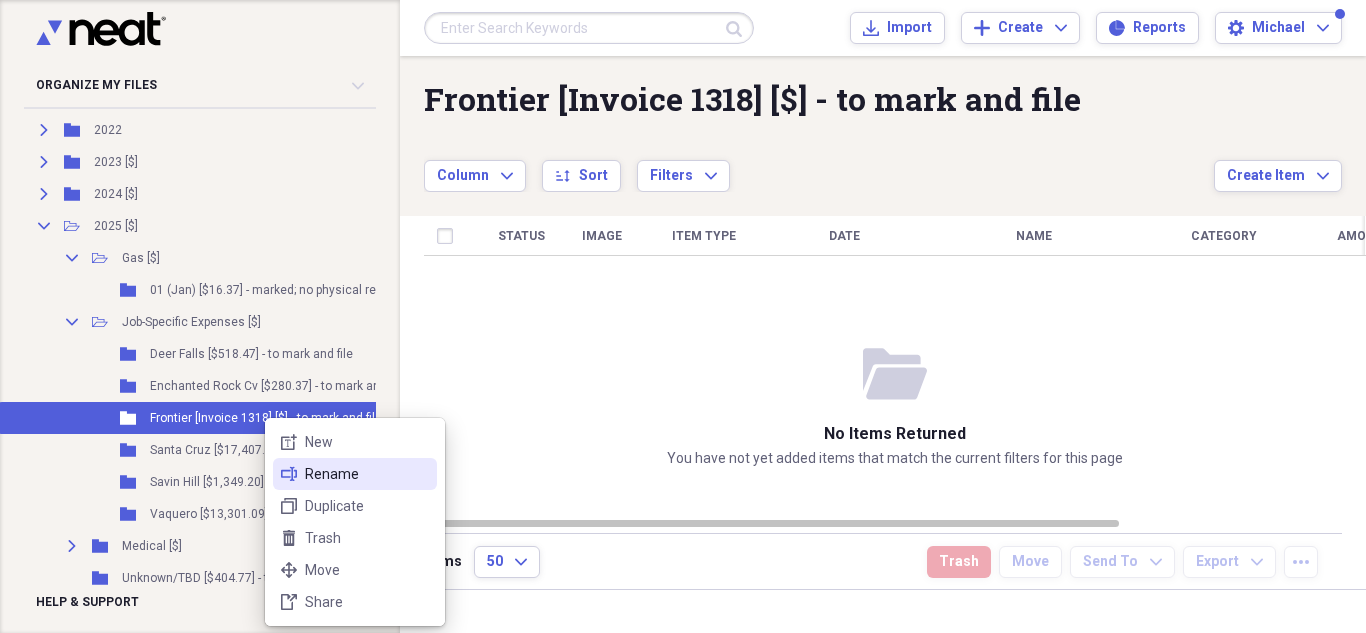click on "rename Rename" at bounding box center [355, 474] 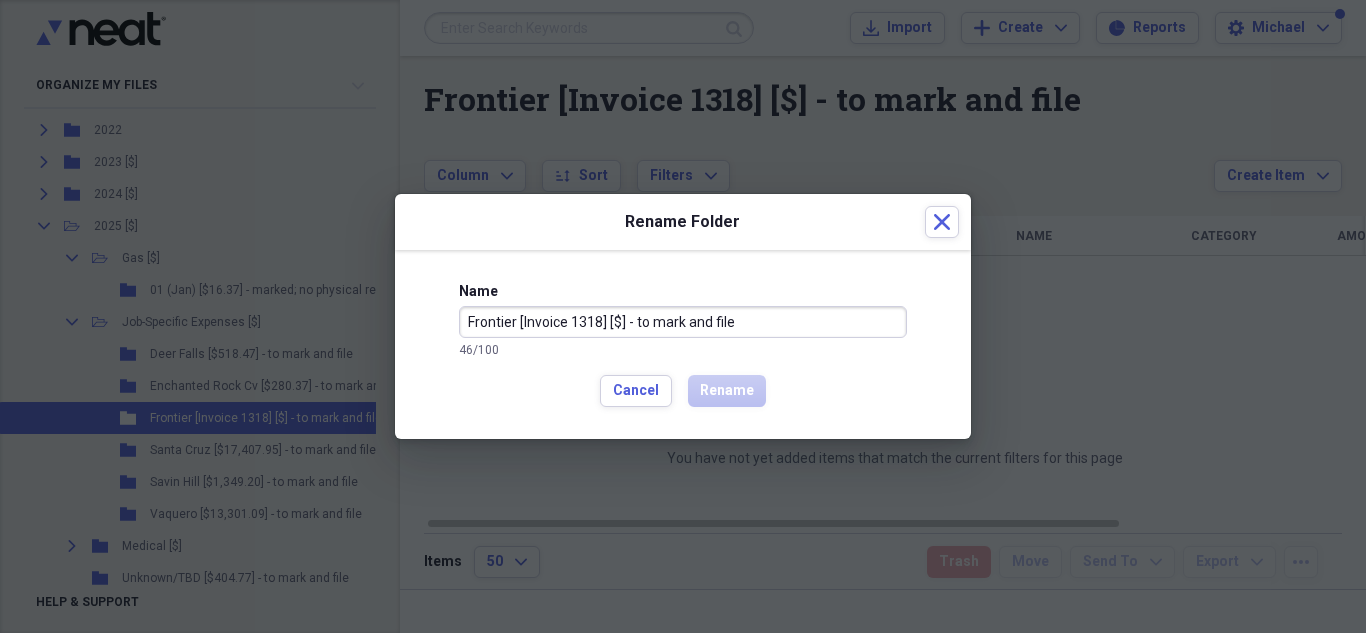 click on "Frontier [Invoice 1318] [$] - to mark and file" at bounding box center (683, 322) 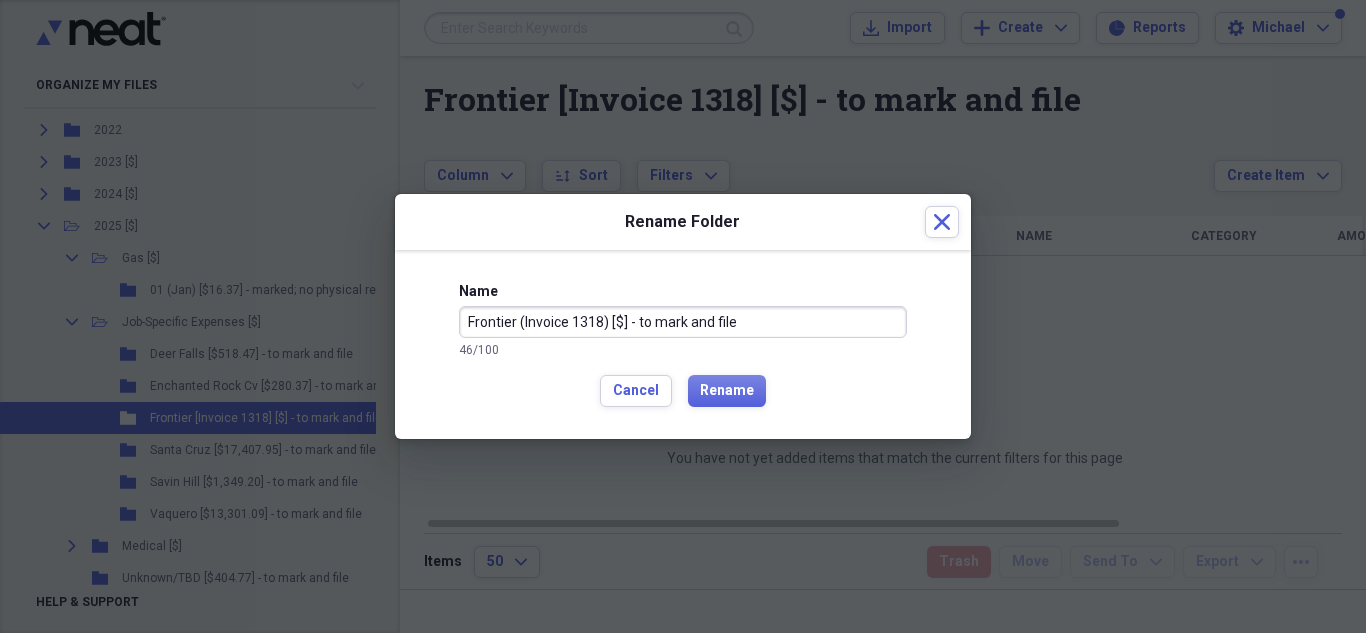 type on "Frontier (Invoice 1318) [$] - to mark and file" 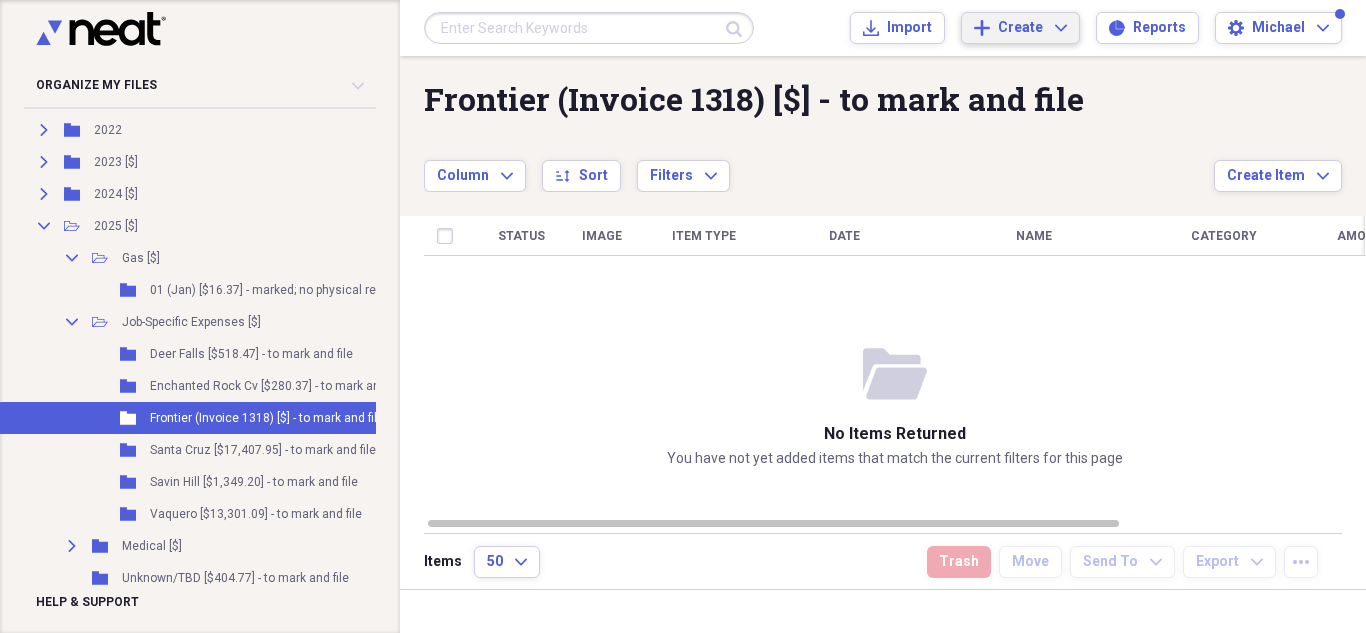 click on "Add Create Expand" at bounding box center [1020, 28] 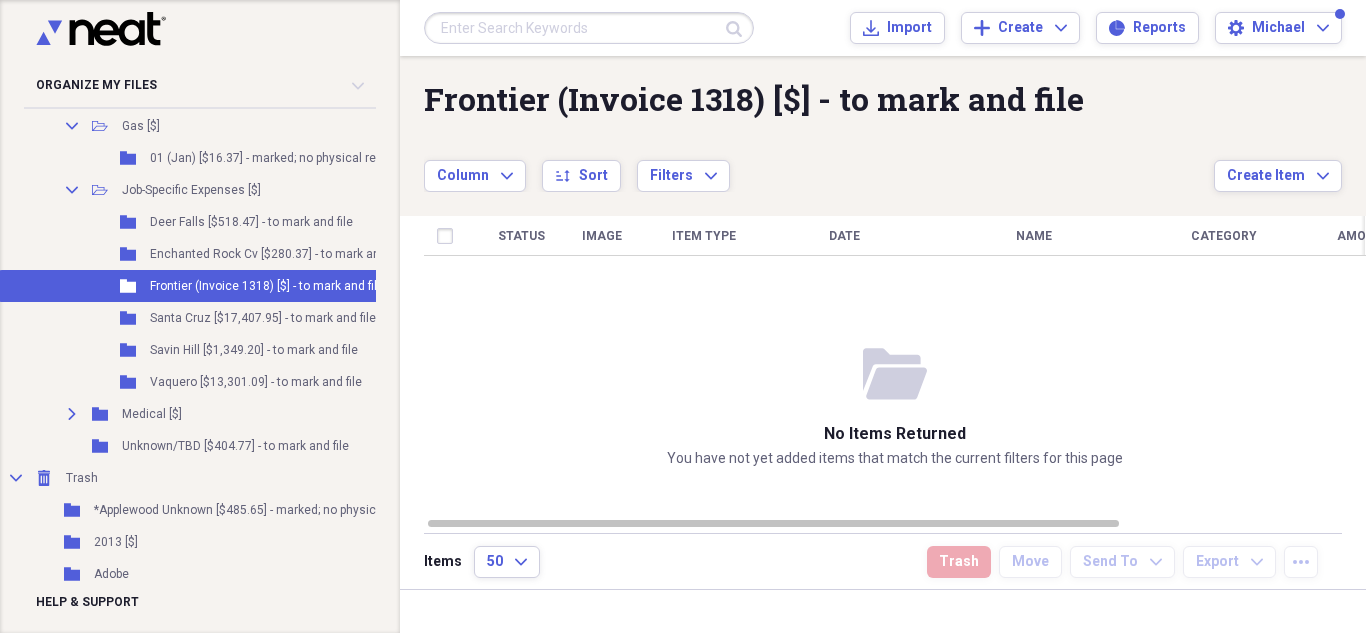 scroll, scrollTop: 562, scrollLeft: 0, axis: vertical 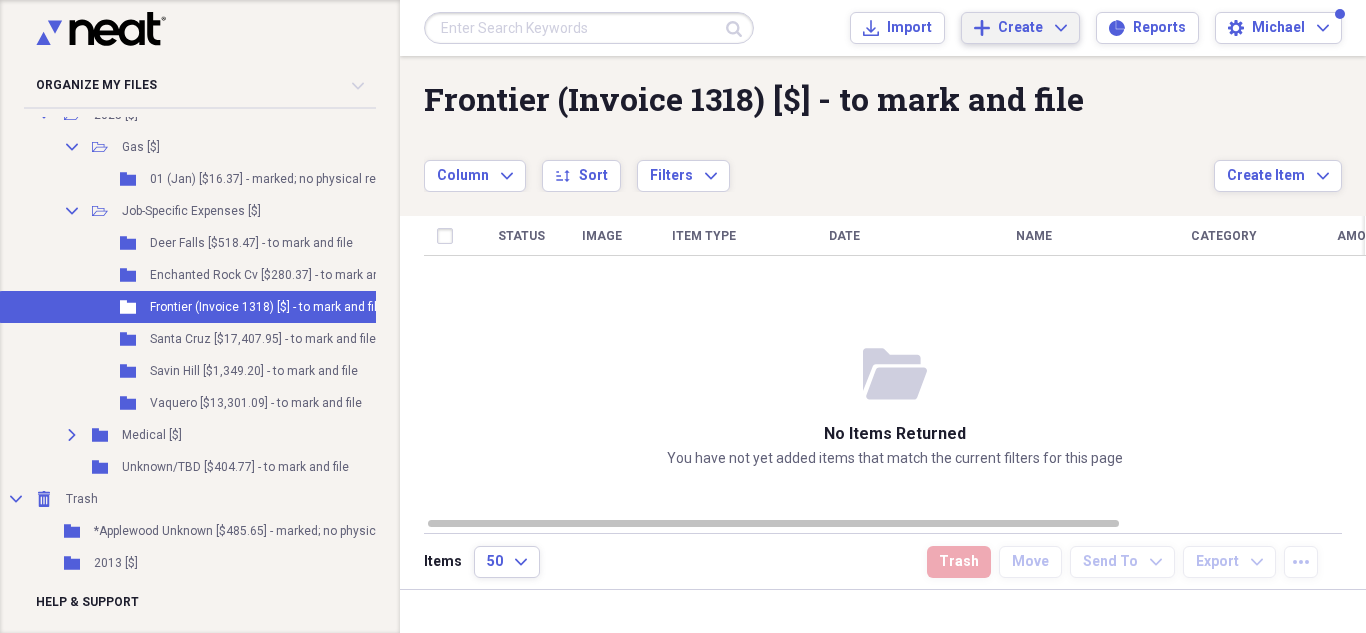 click on "Create" at bounding box center (1020, 28) 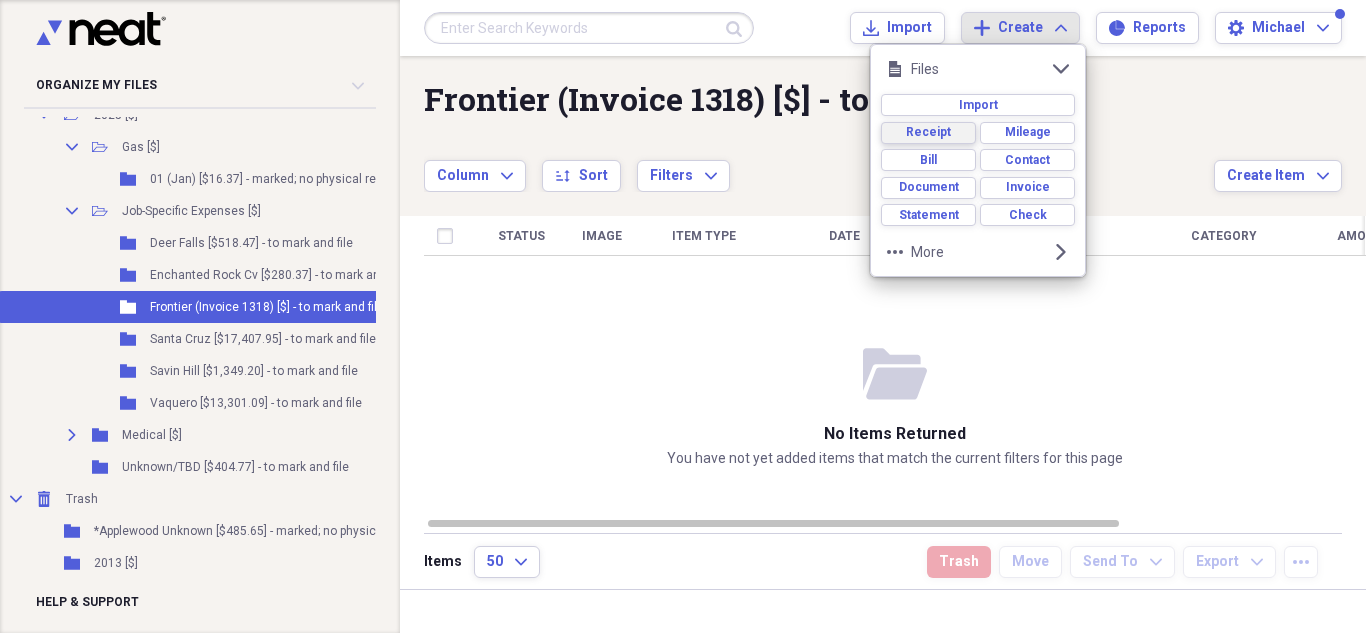click on "Receipt" at bounding box center (928, 132) 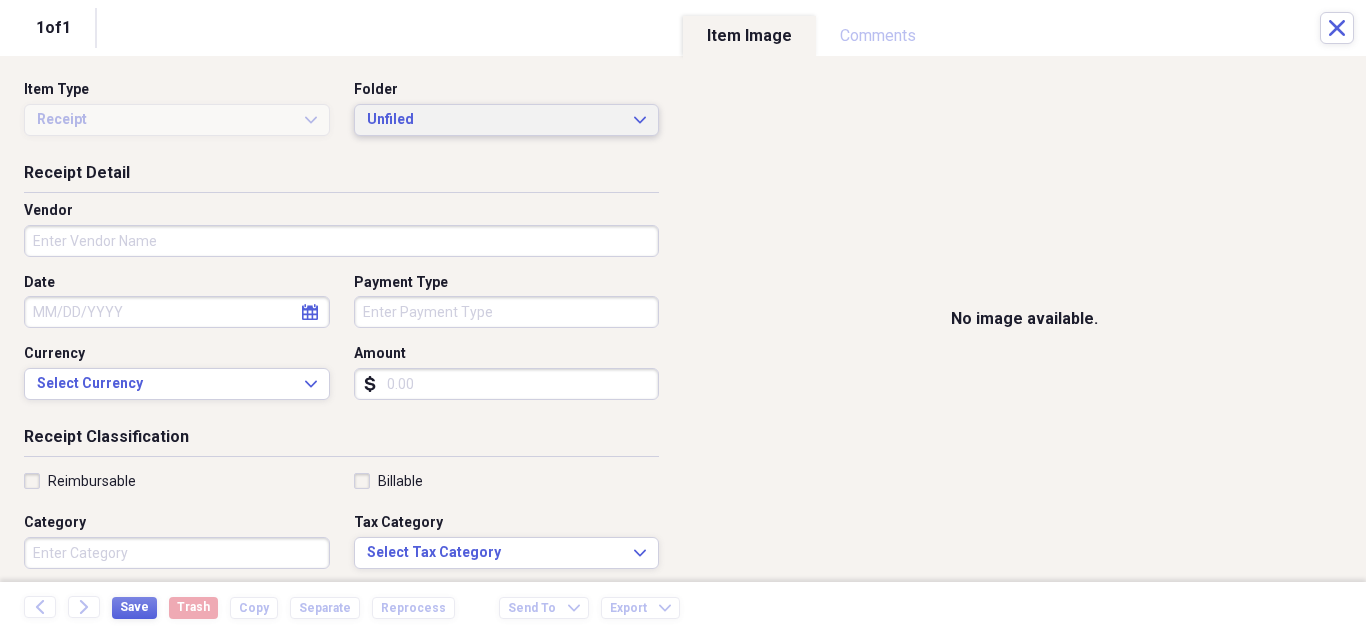 click on "Unfiled" at bounding box center [495, 120] 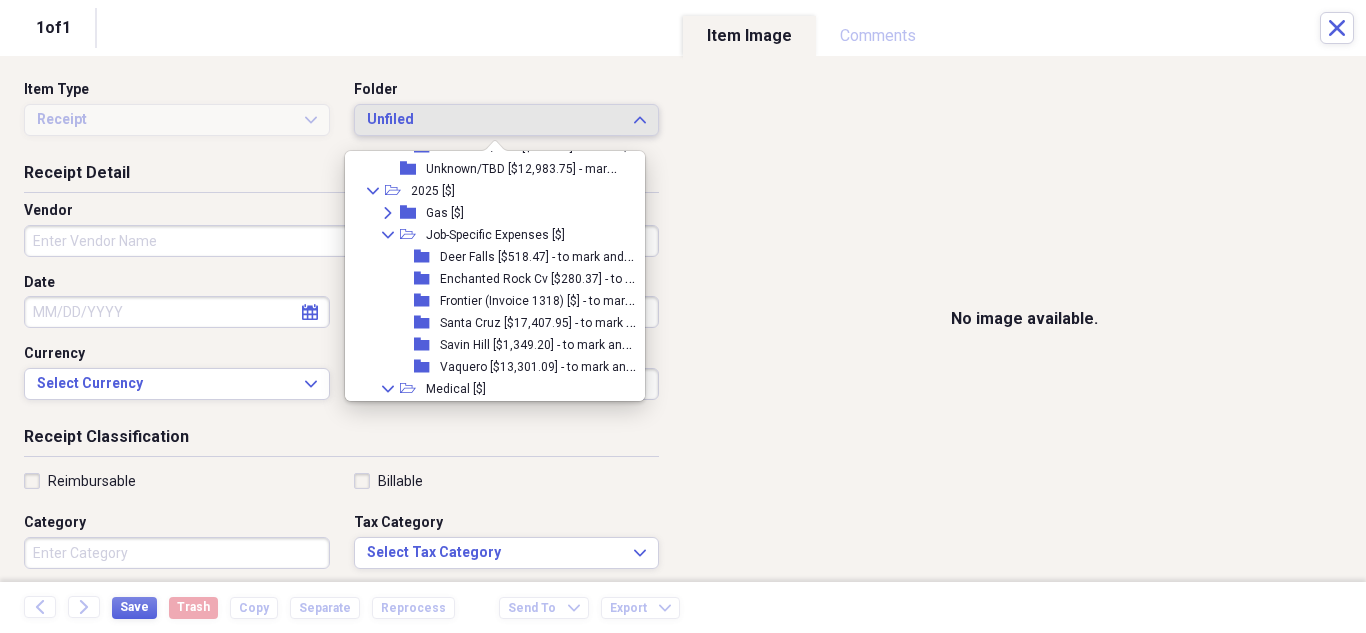 scroll, scrollTop: 2929, scrollLeft: 0, axis: vertical 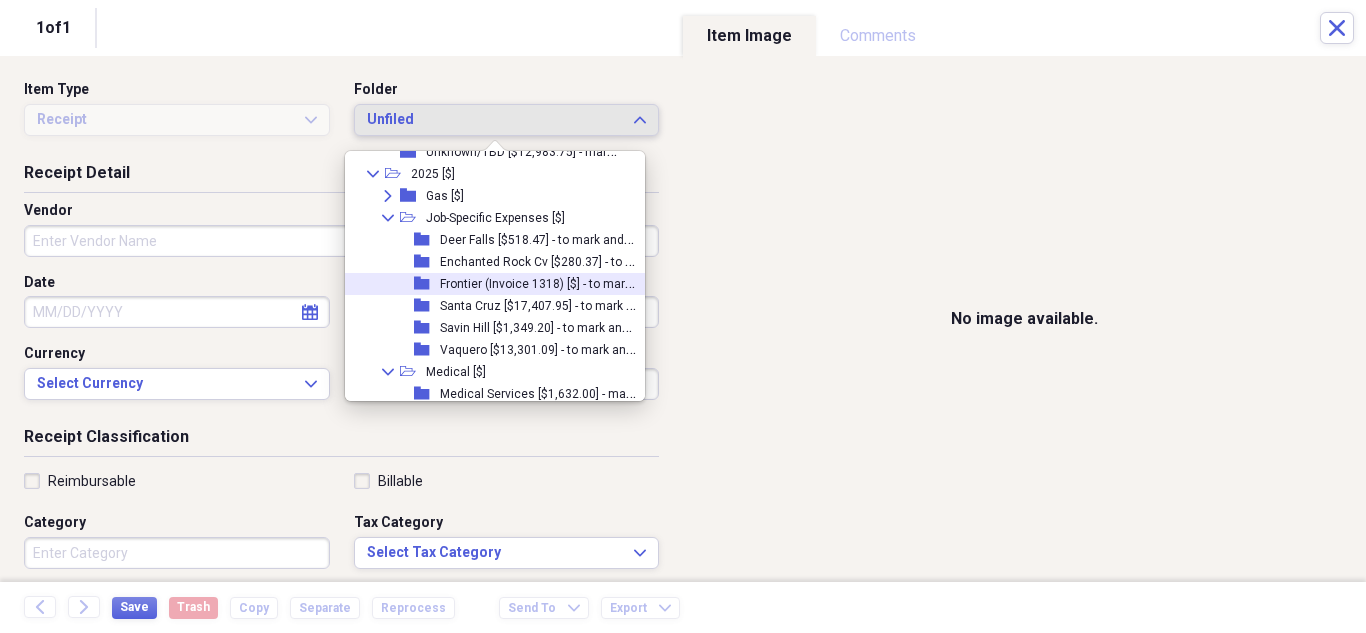click on "Frontier (Invoice 1318) [$] - to mark and file" at bounding box center [557, 282] 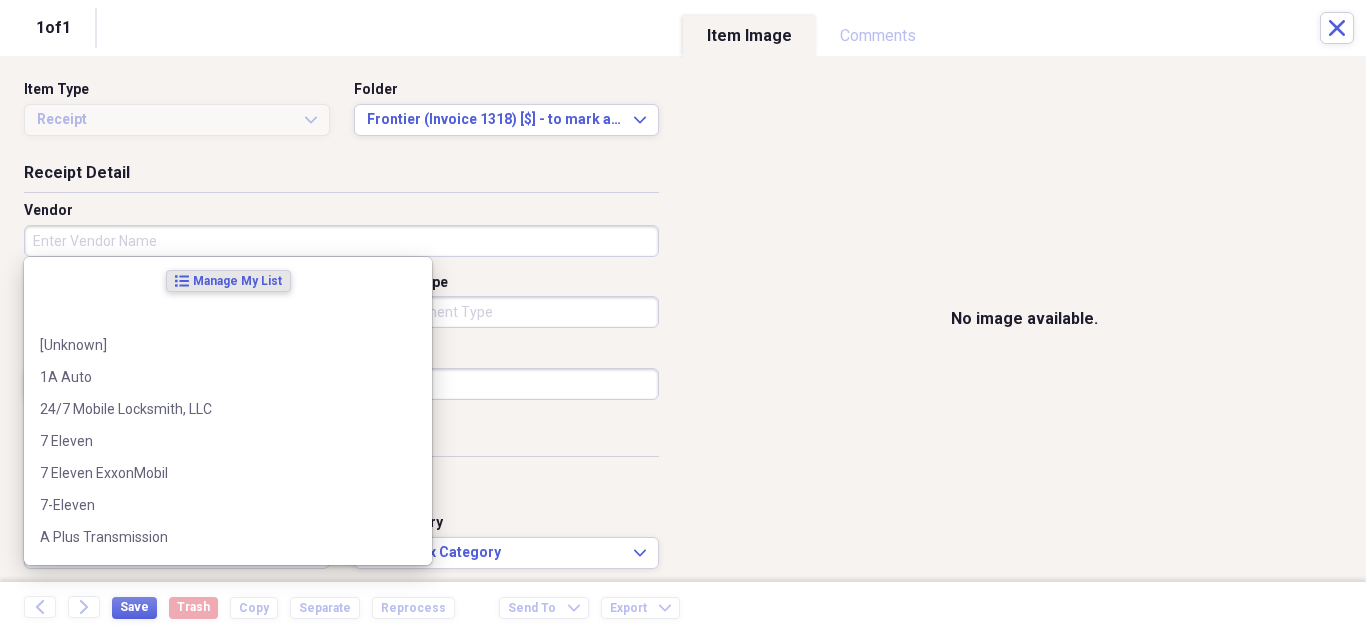 click on "Vendor" at bounding box center (341, 241) 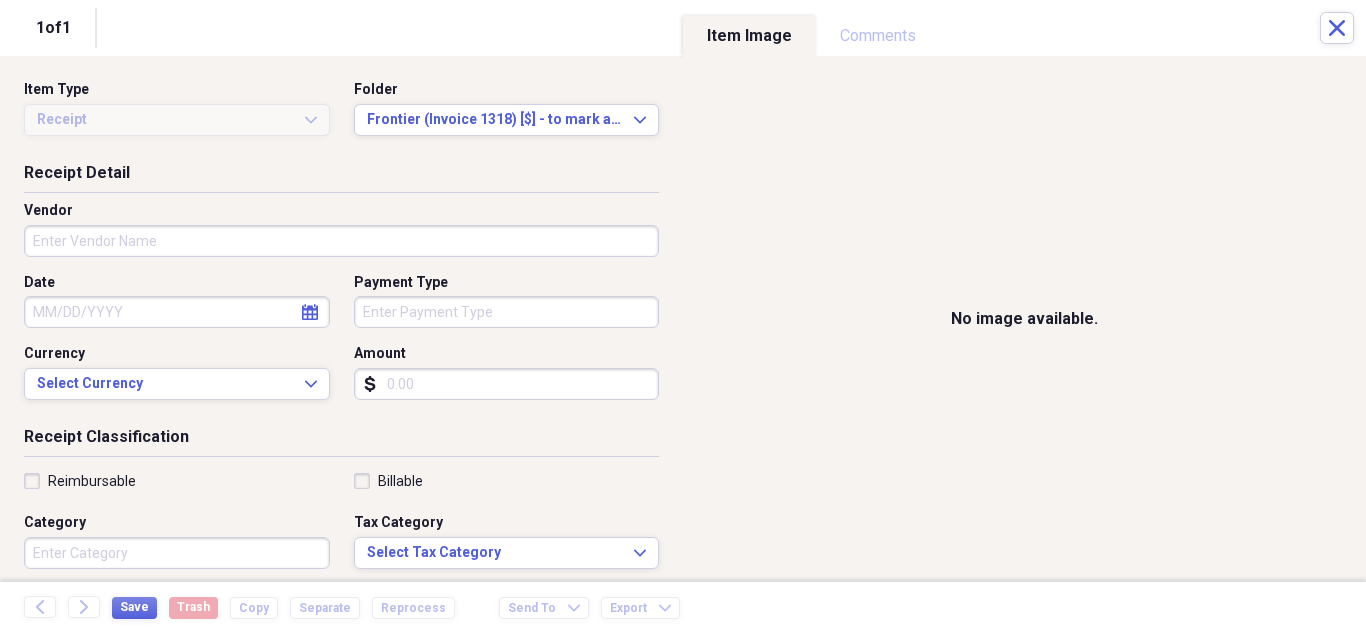 click on "Receipt Detail" at bounding box center [341, 177] 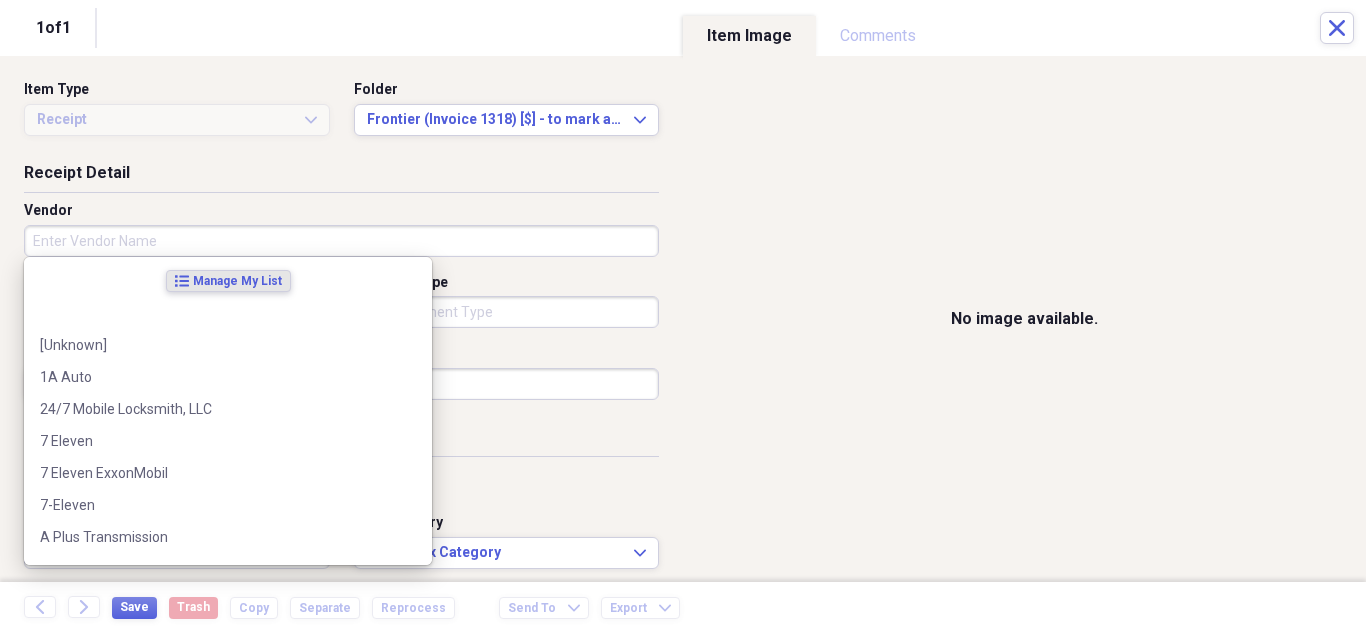 click on "Vendor" at bounding box center [341, 241] 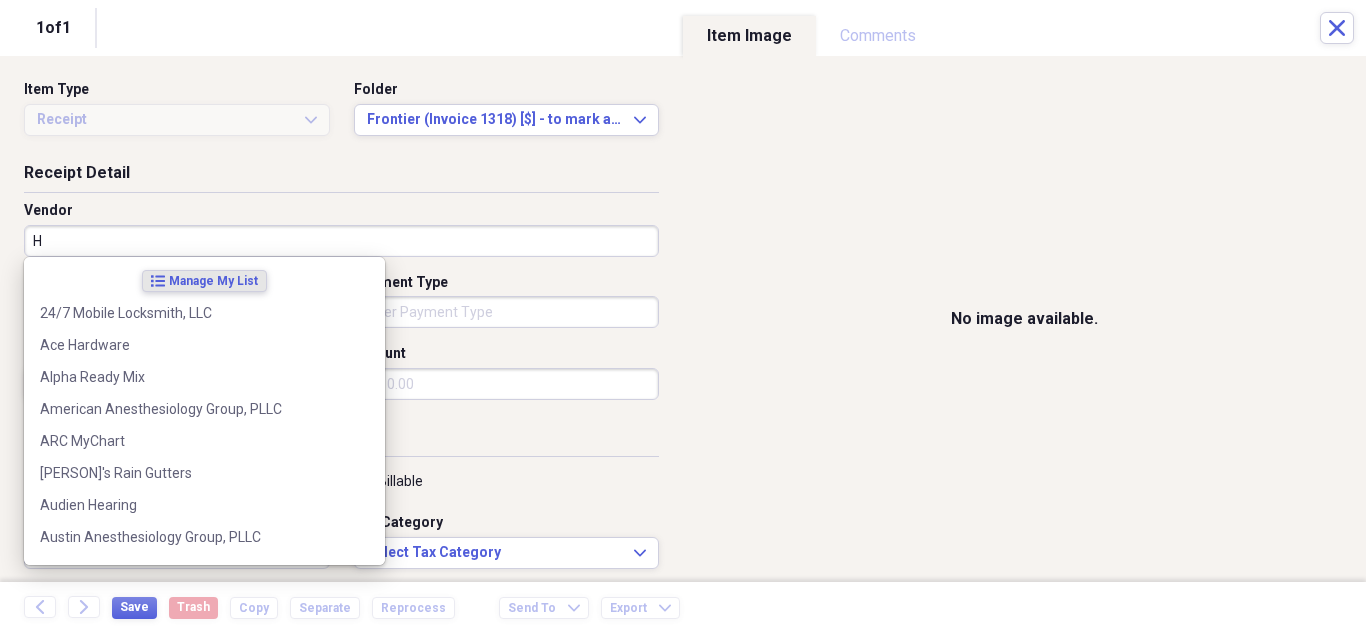type on "H" 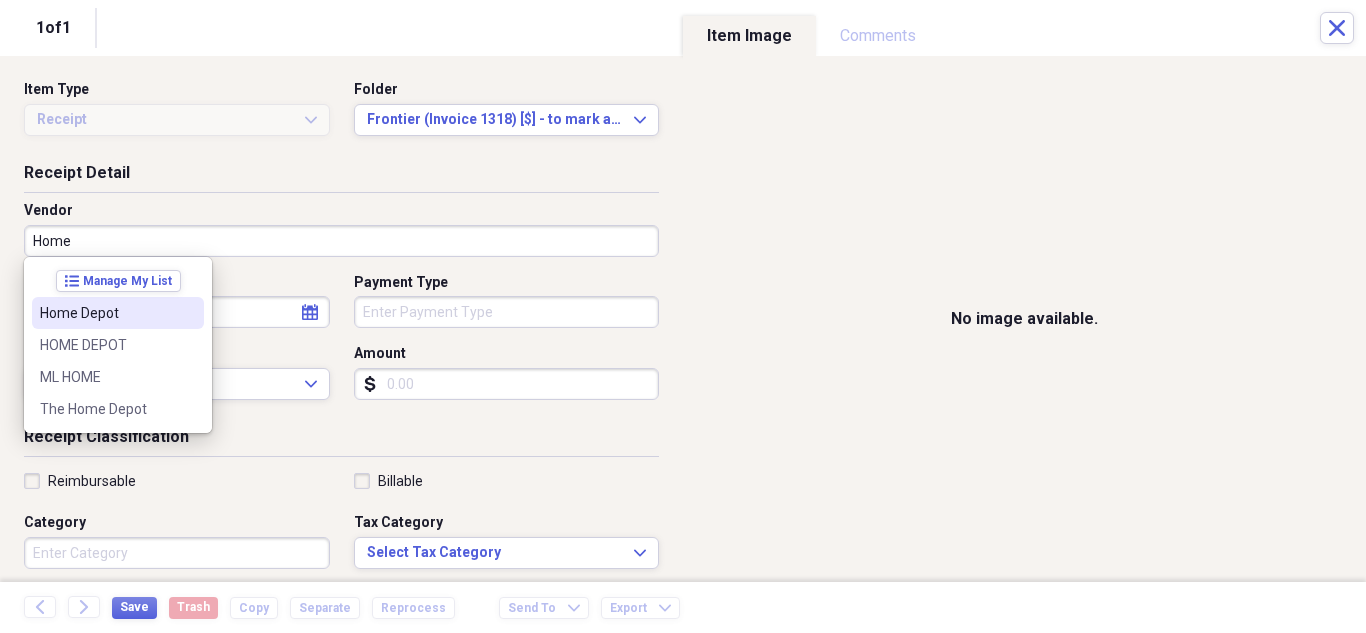 click on "Home Depot" at bounding box center [106, 313] 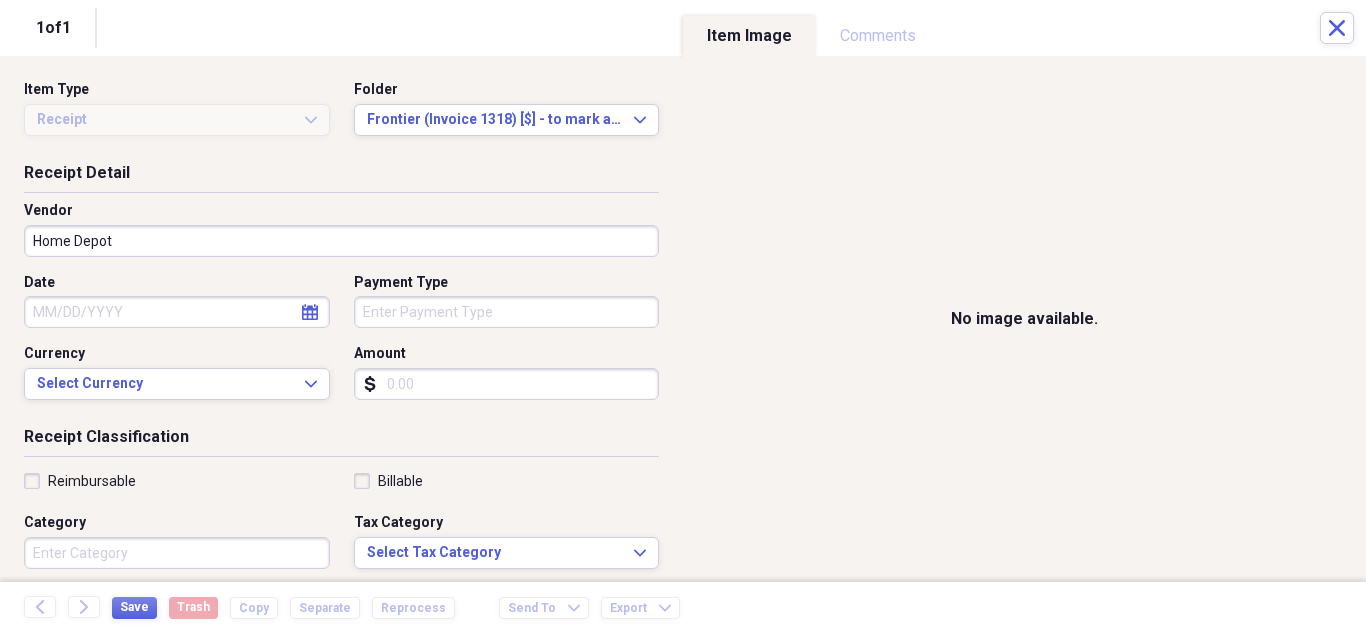 select on "7" 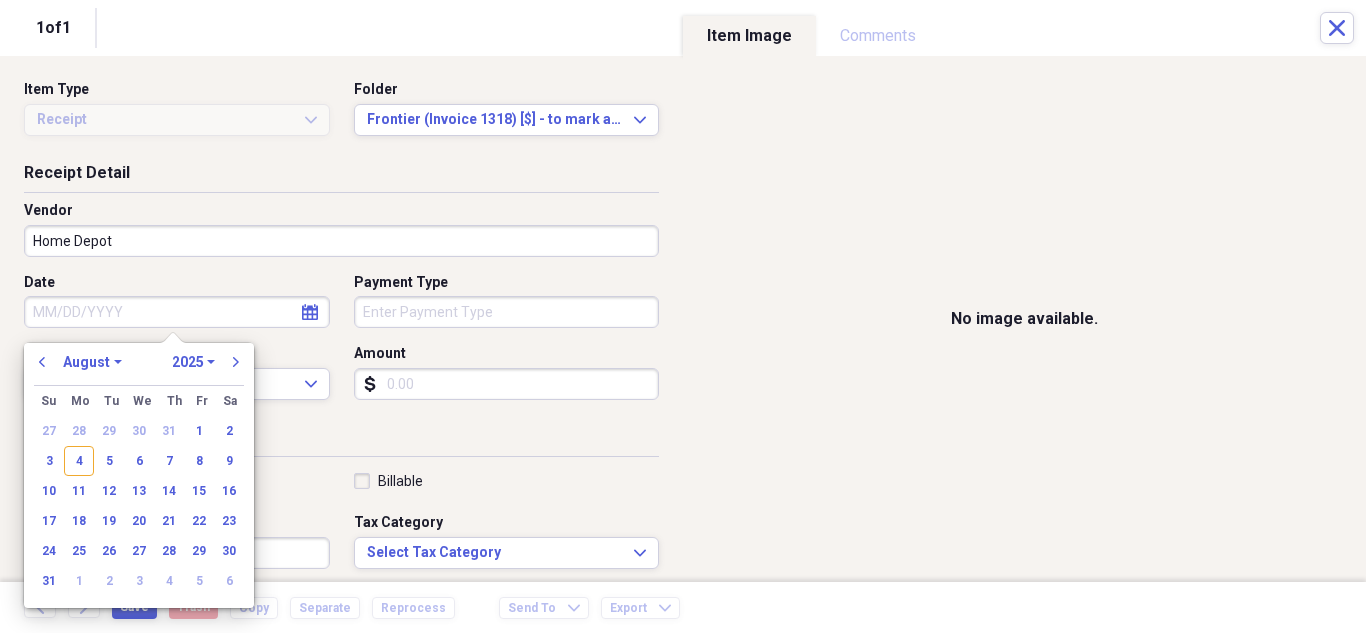 click on "Date" at bounding box center (177, 312) 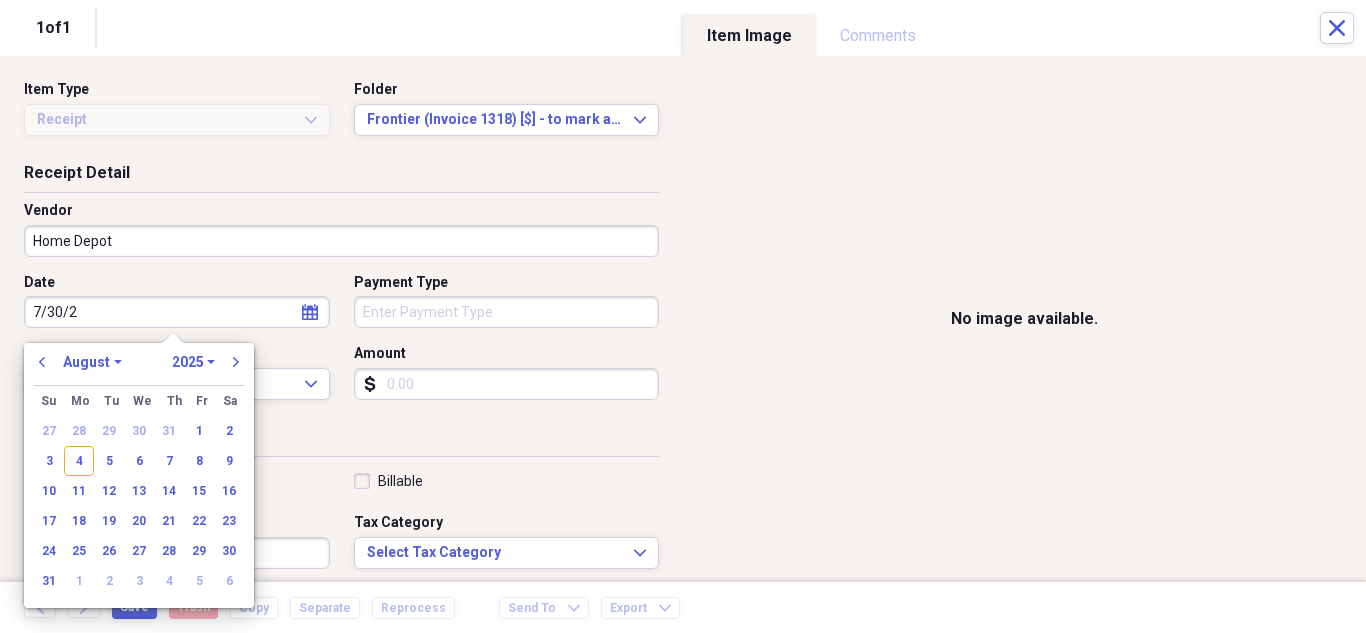 type on "7/30/20" 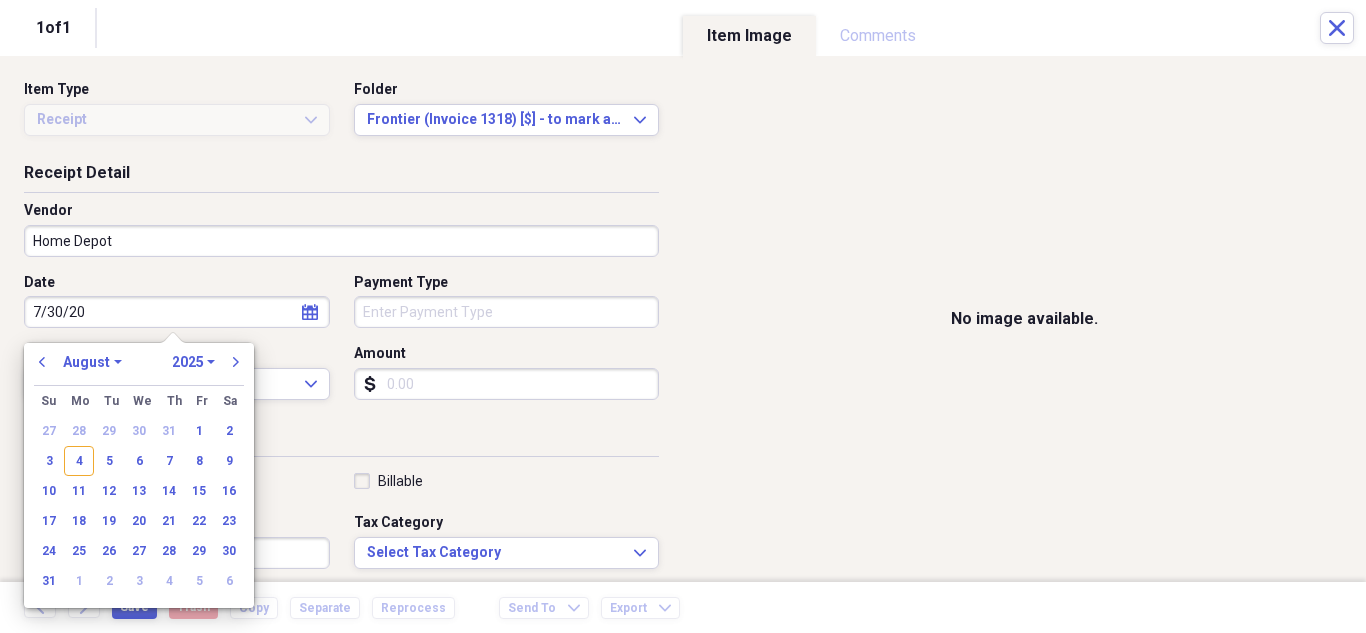 select on "6" 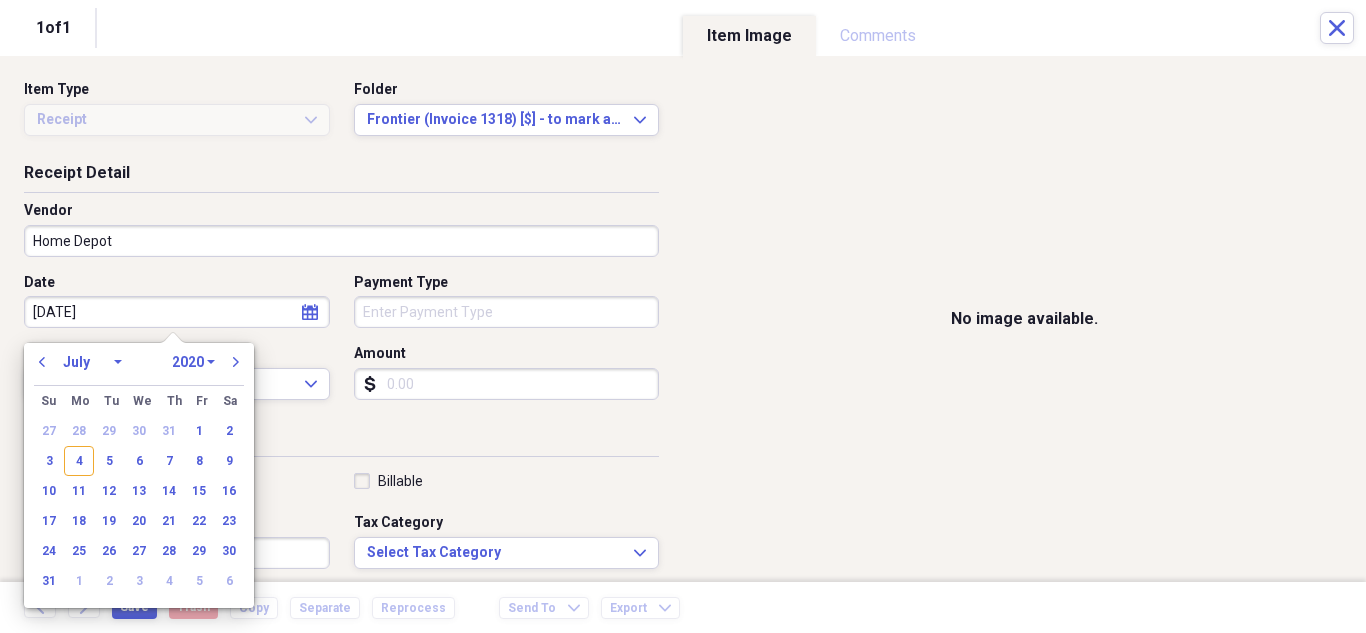 type on "[DATE]" 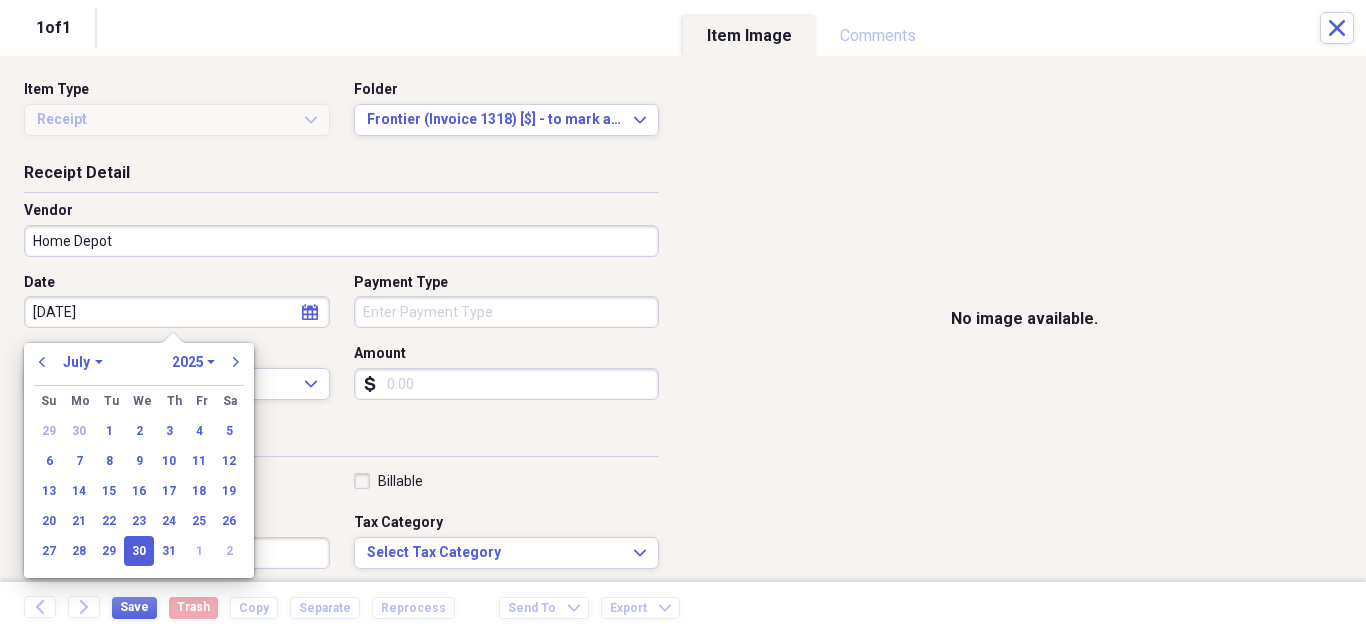 type on "07/30/2025" 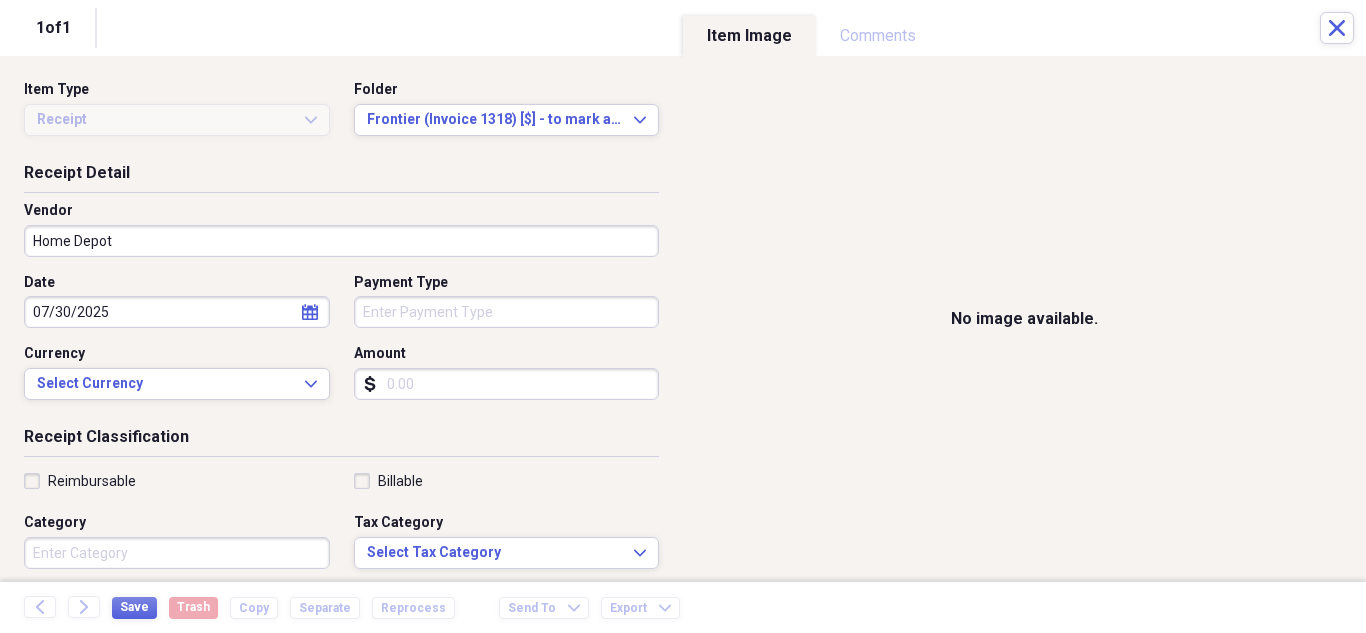 click on "Amount" at bounding box center (507, 384) 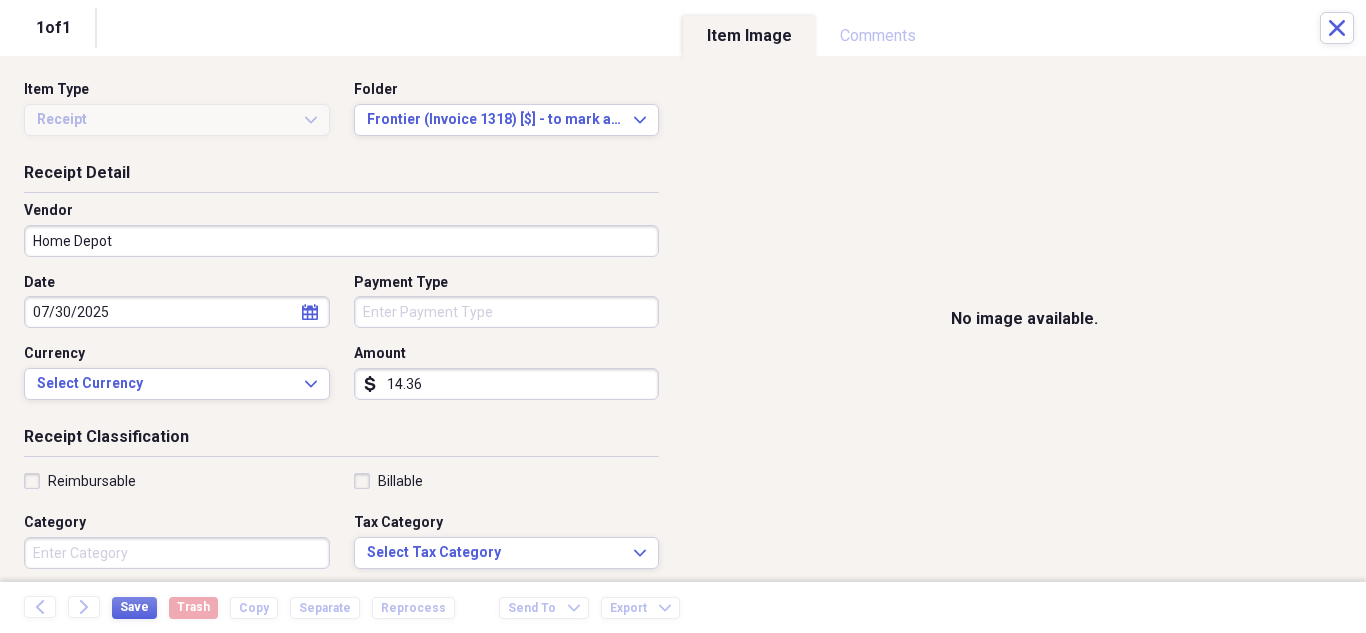 type on "14.36" 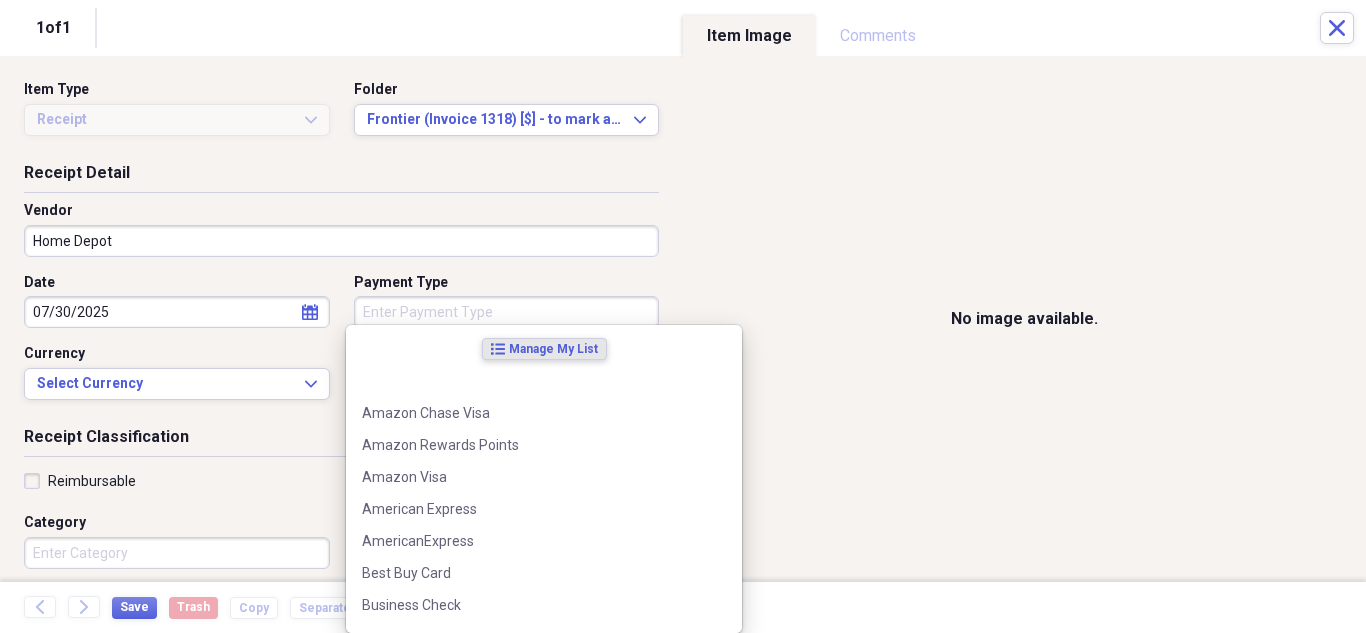 click on "Payment Type" at bounding box center (507, 312) 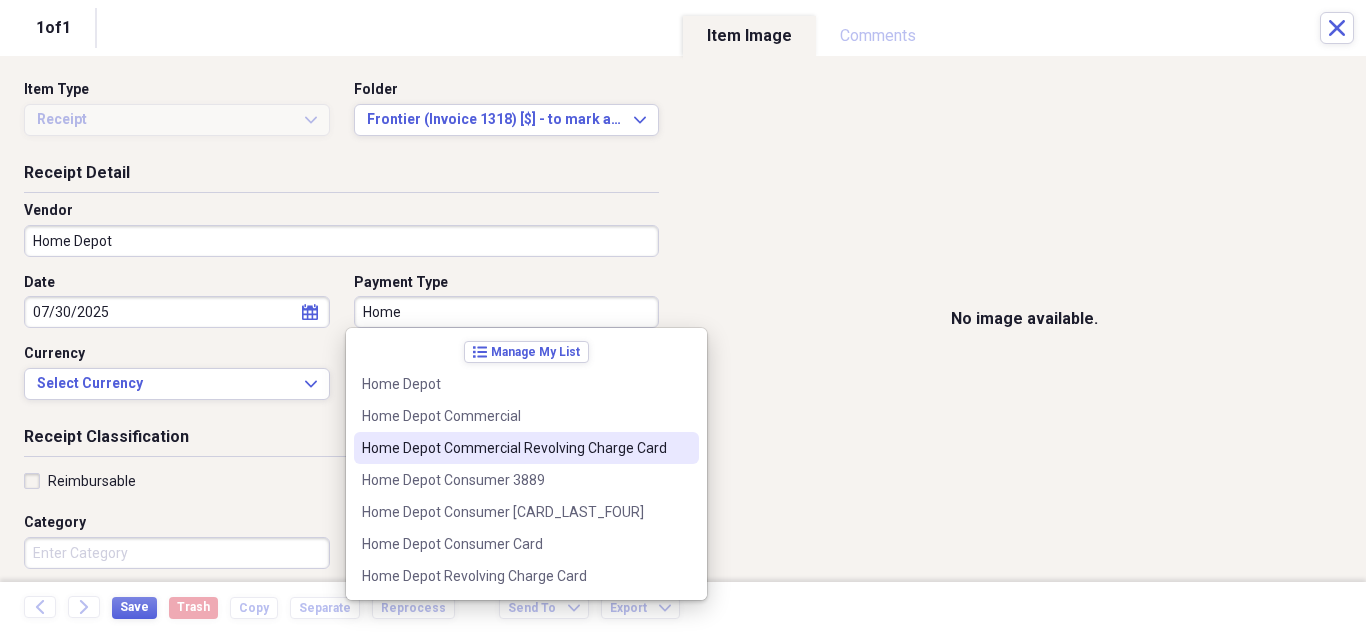 click on "Home Depot Commercial Revolving Charge Card" at bounding box center [514, 448] 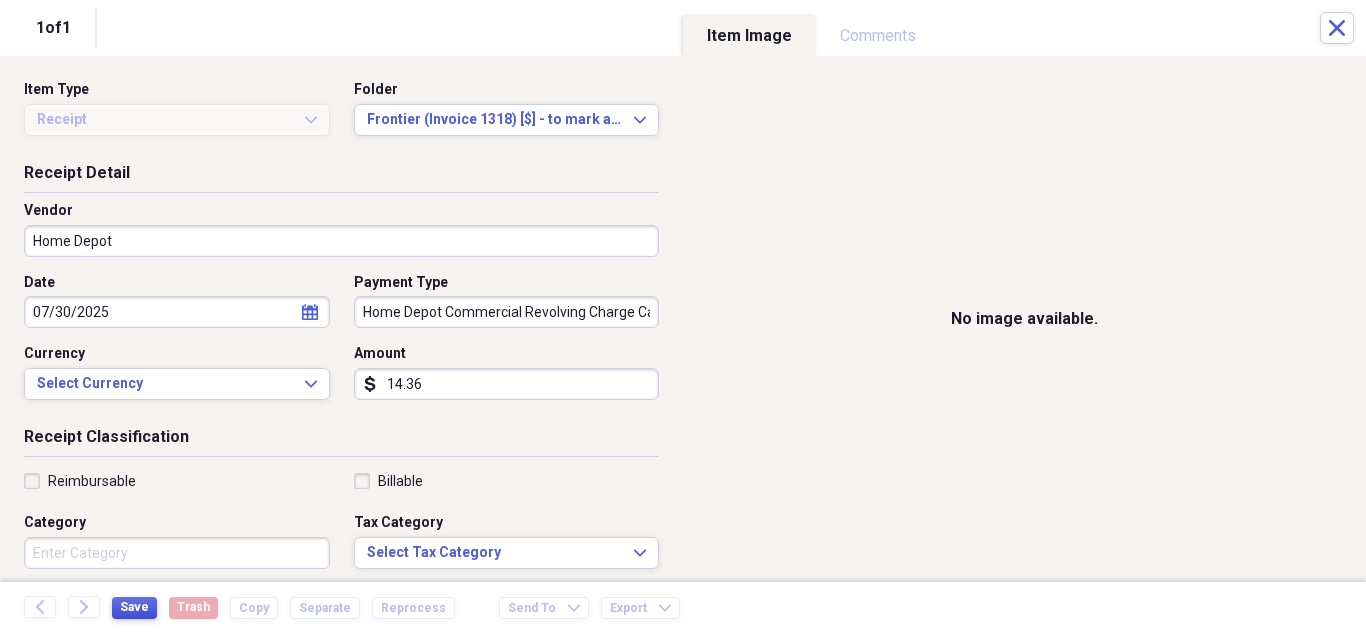 click on "Save" at bounding box center [134, 607] 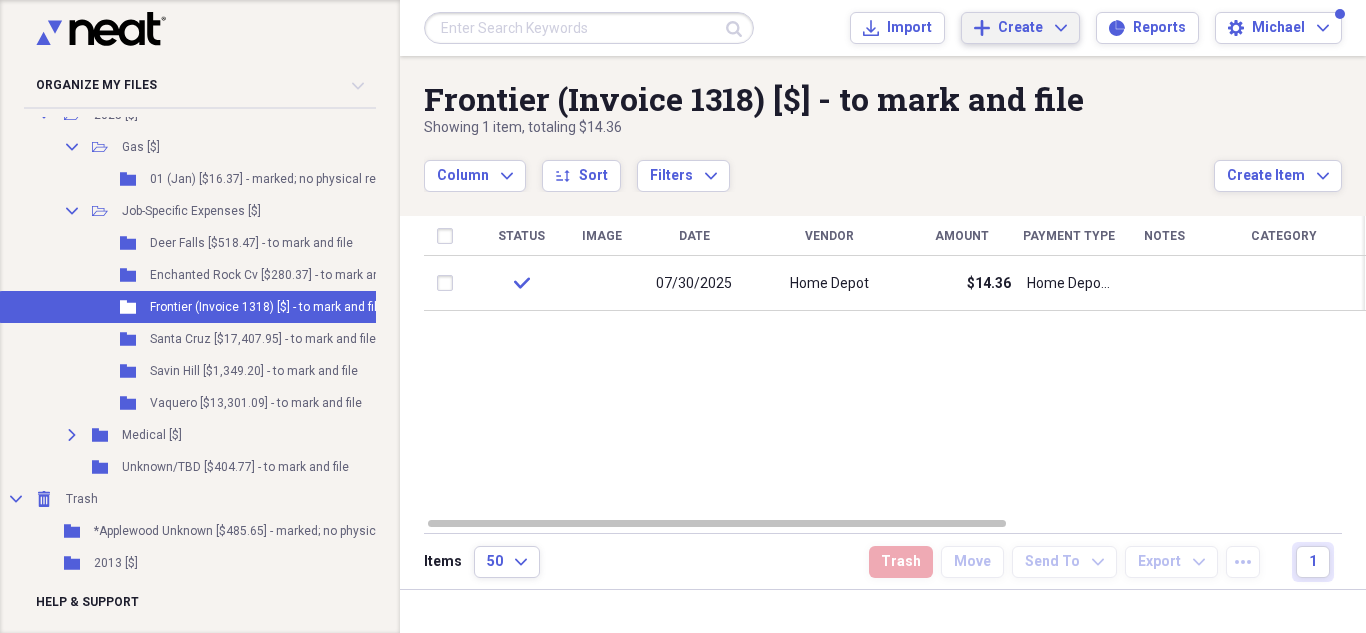 click on "Add Create Expand" at bounding box center (1020, 28) 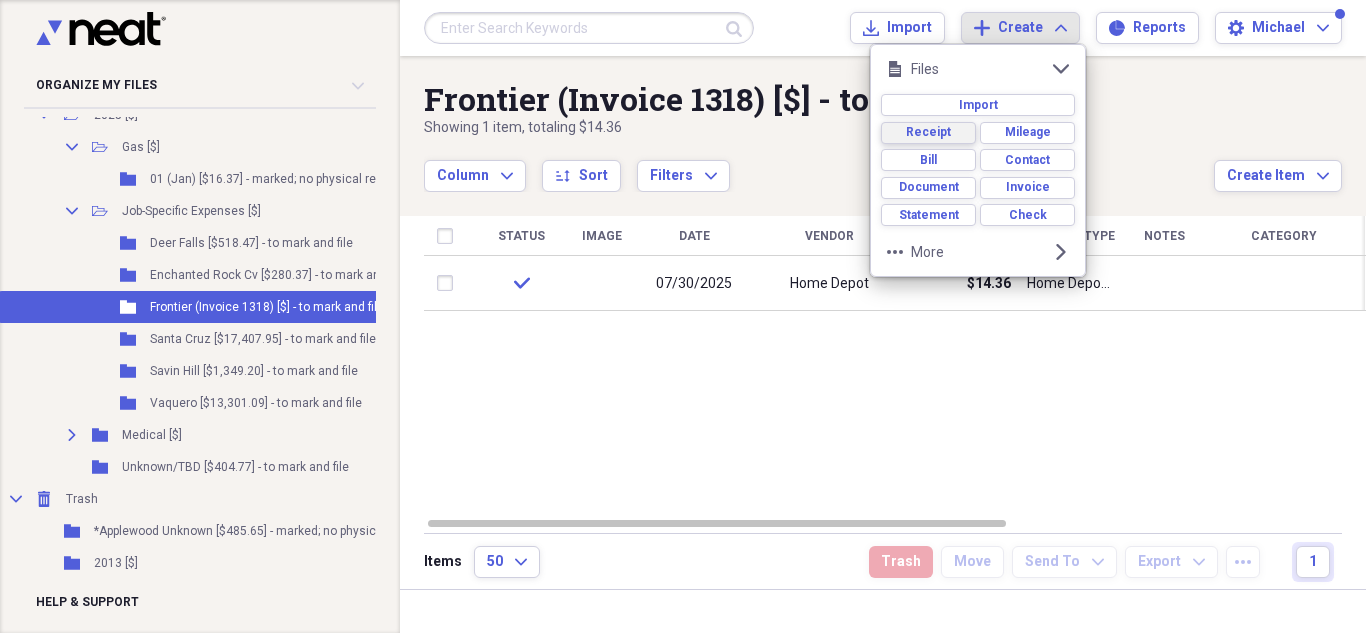 click on "Receipt" at bounding box center [928, 132] 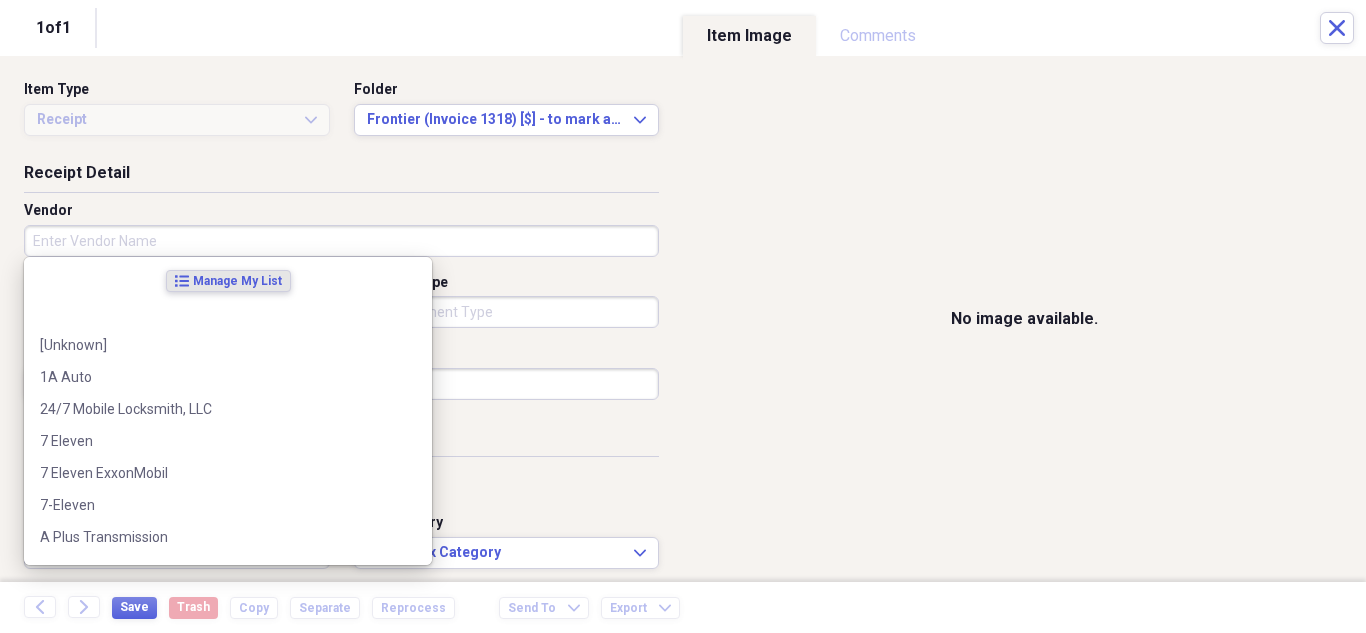 click on "Vendor" at bounding box center (341, 241) 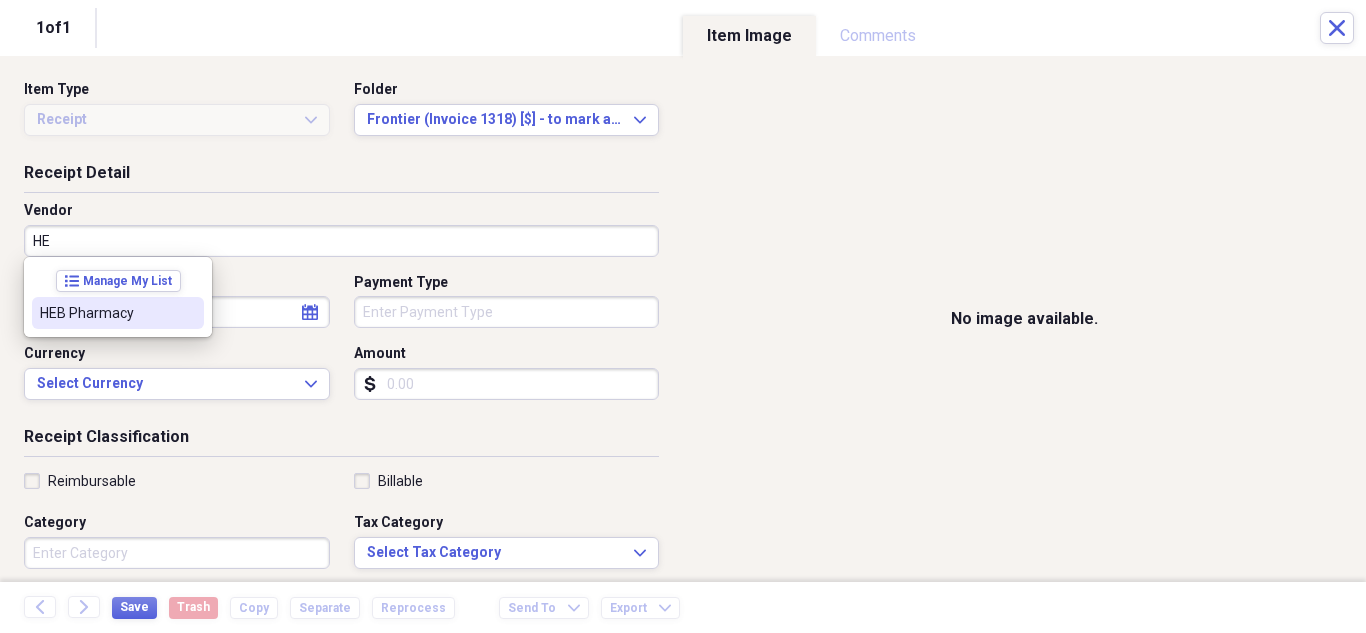 type on "H" 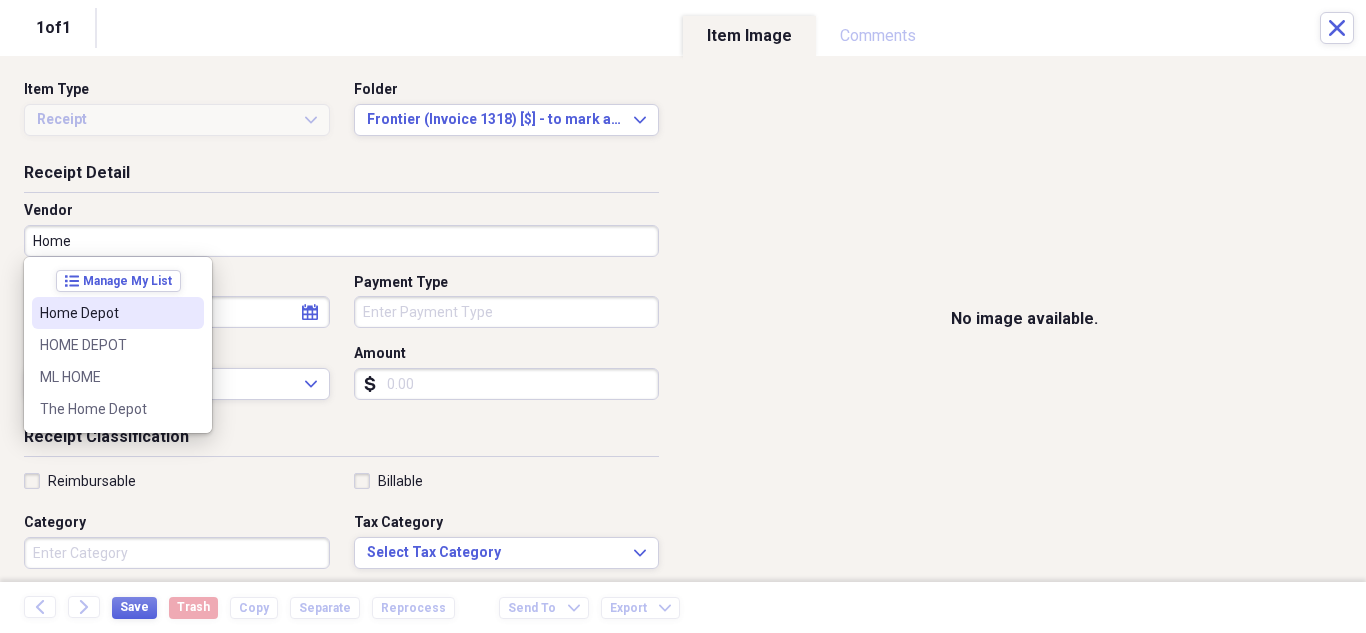 click on "Home Depot" at bounding box center (106, 313) 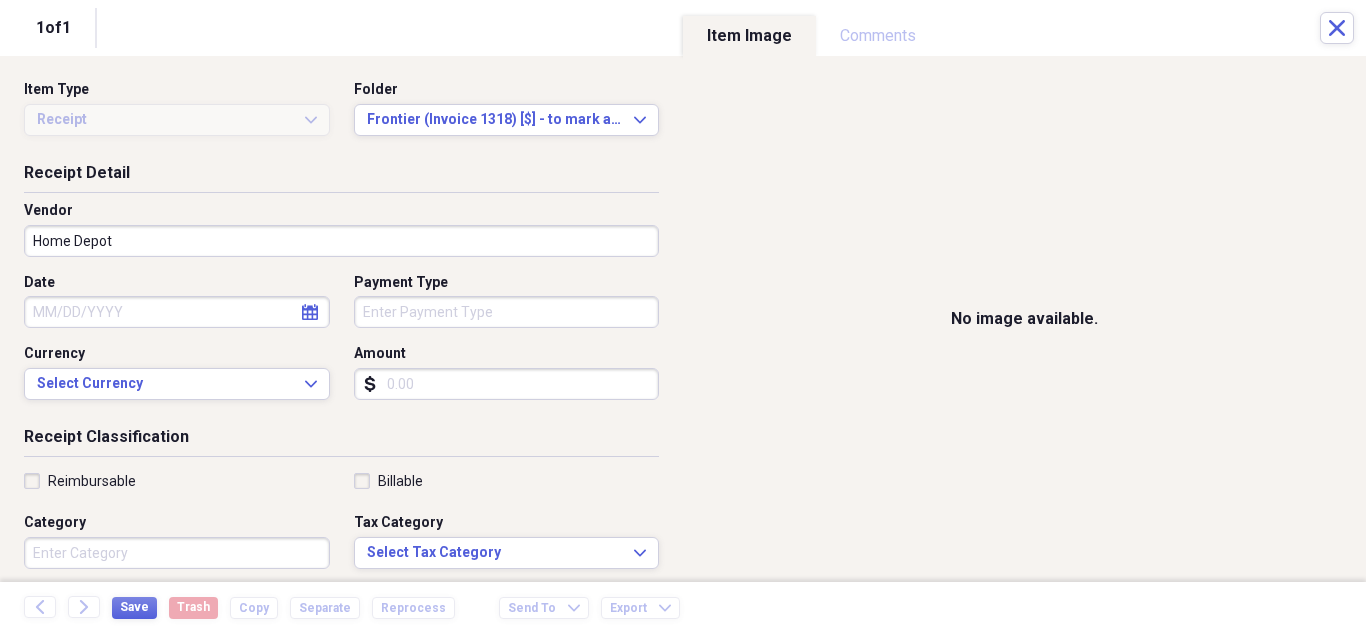 click on "Amount" at bounding box center [507, 384] 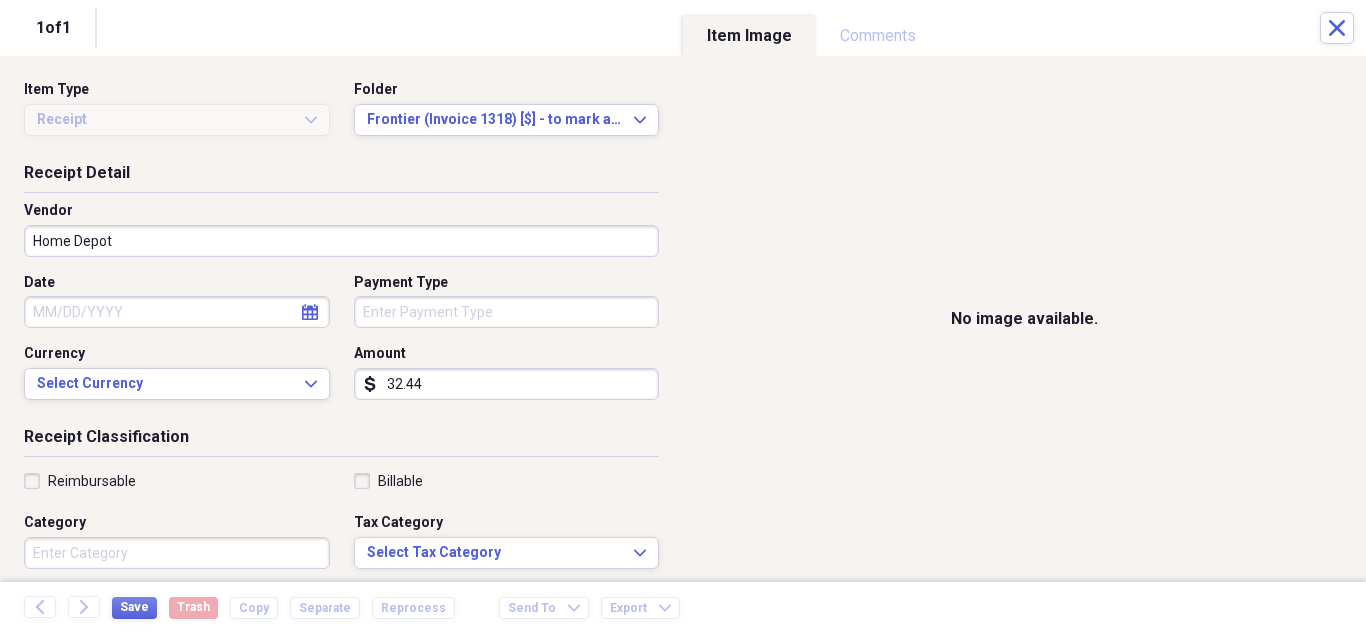 type on "32.44" 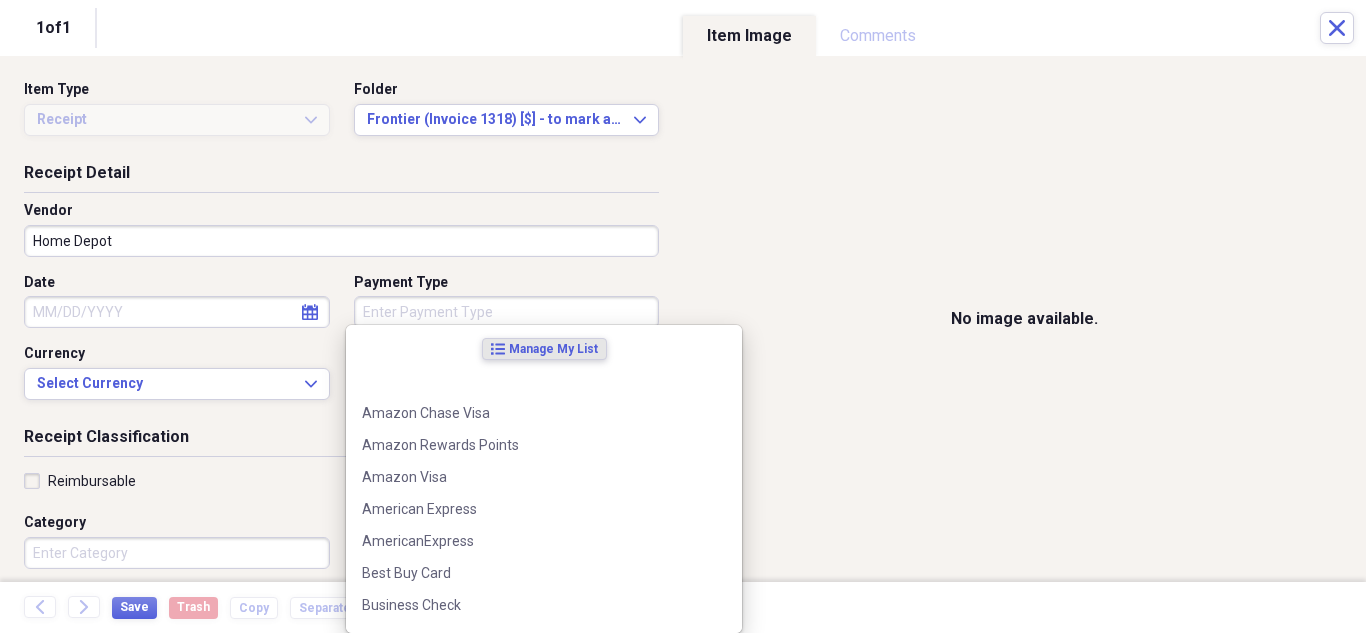 click on "Payment Type" at bounding box center [507, 312] 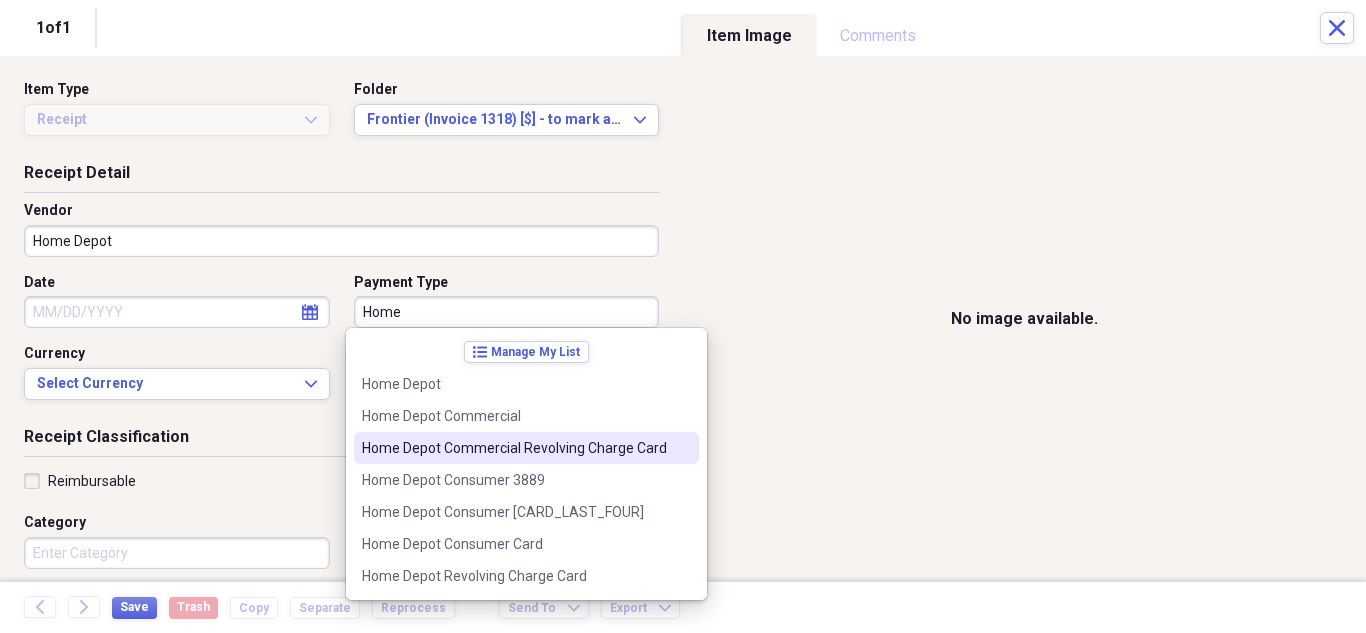 click on "Home Depot Commercial Revolving Charge Card" at bounding box center [514, 448] 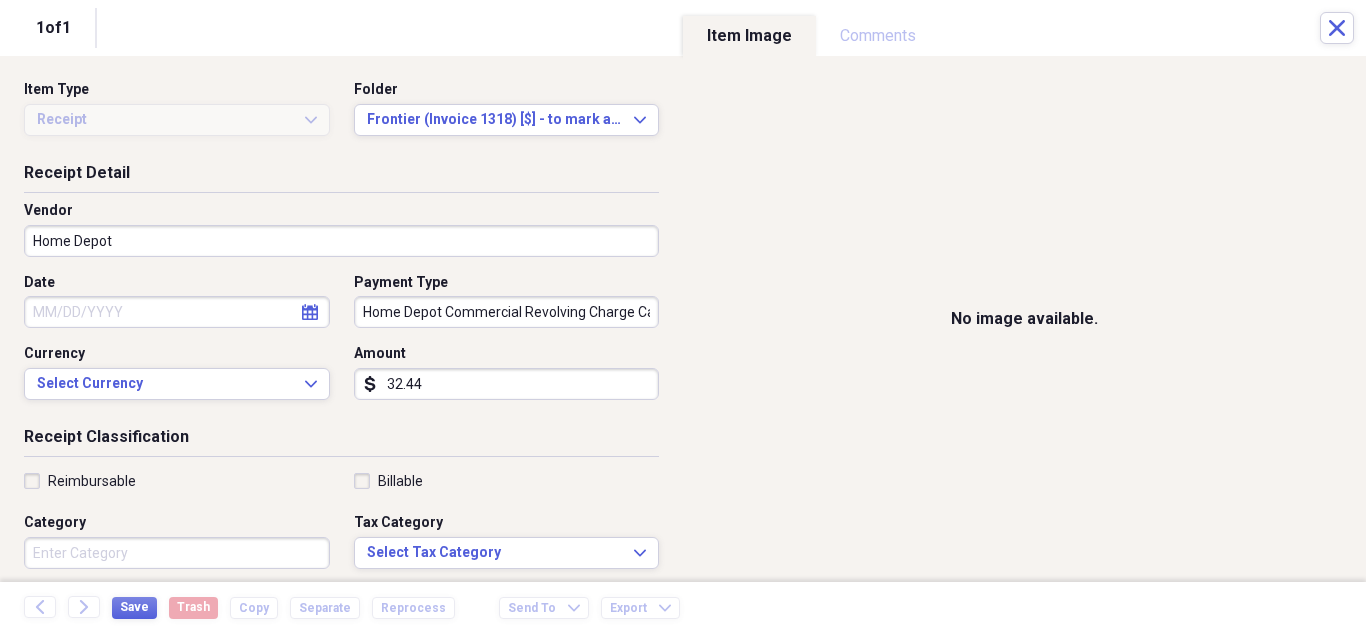 select on "7" 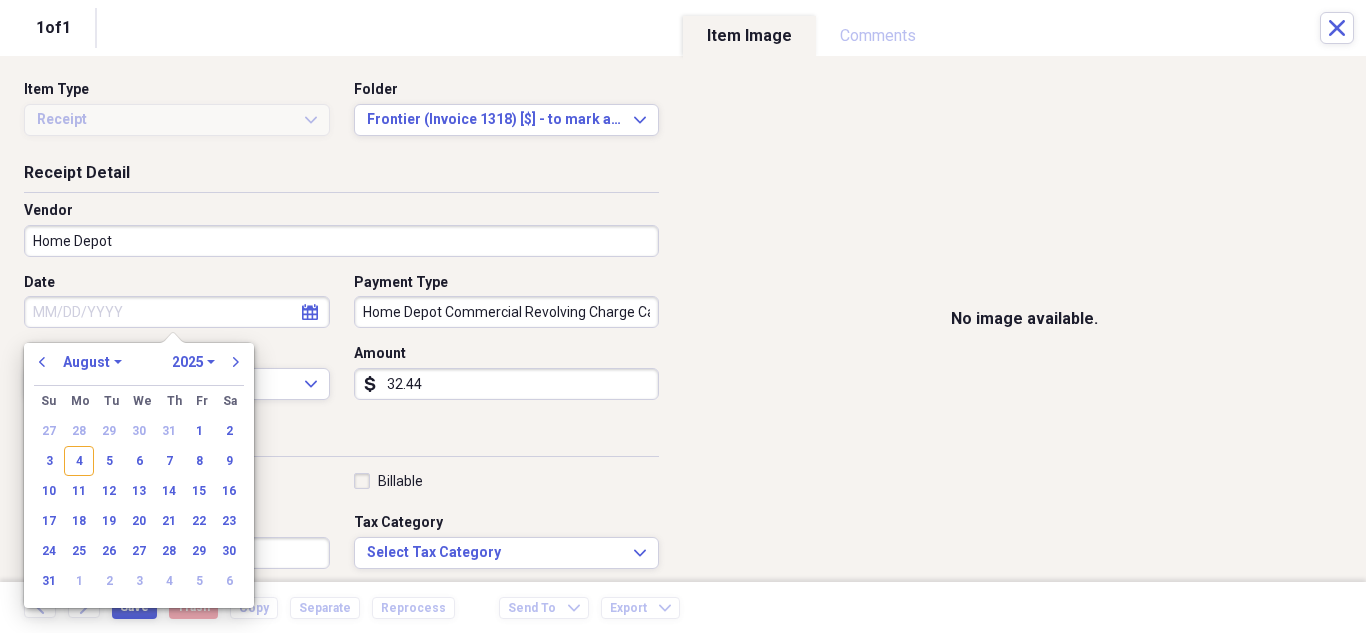 click on "Date" at bounding box center (177, 312) 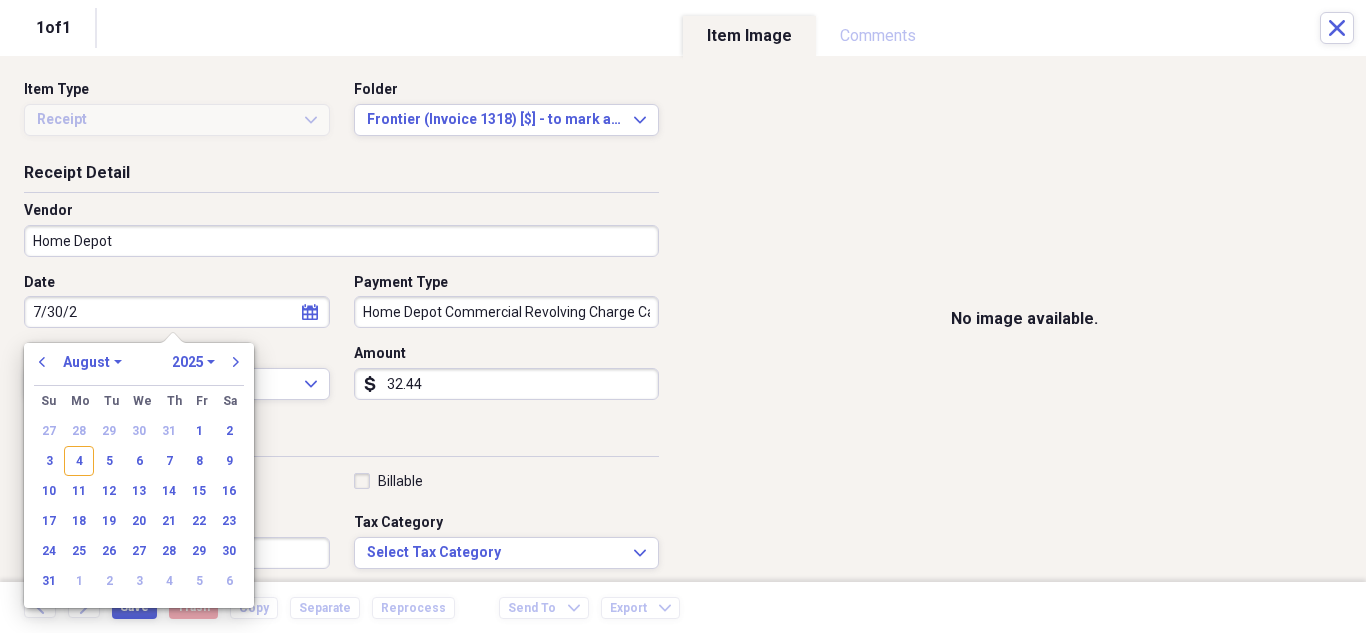 type on "7/30/20" 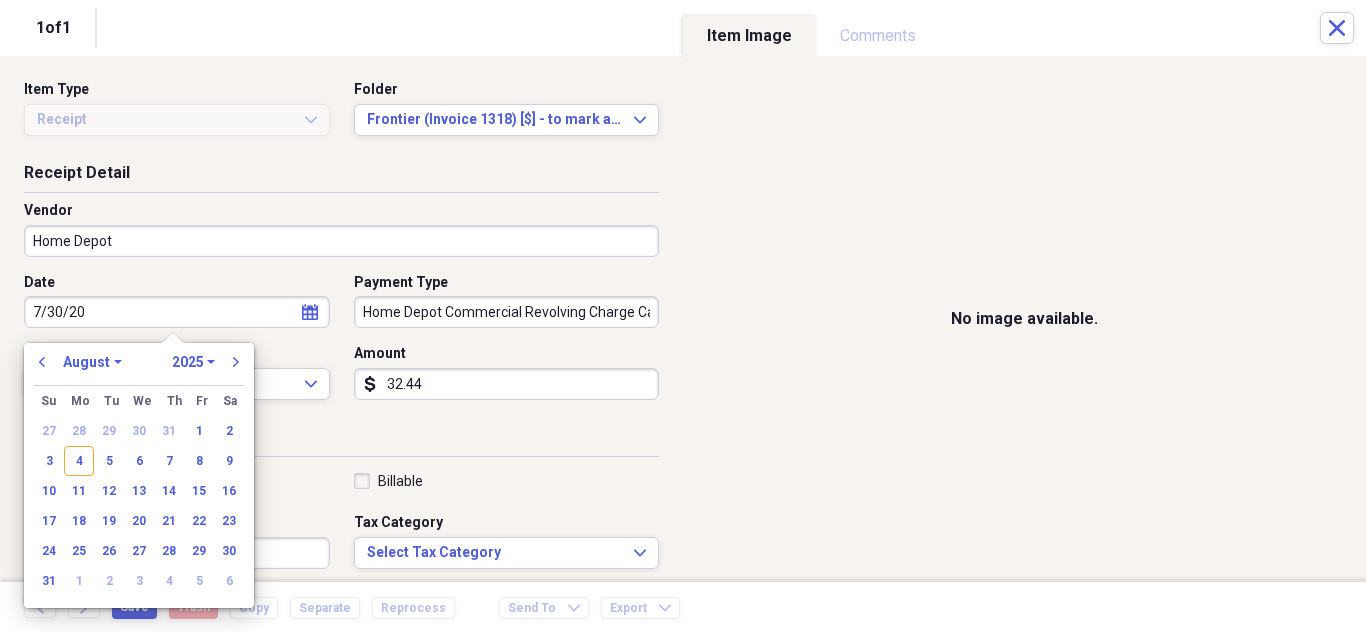 select on "6" 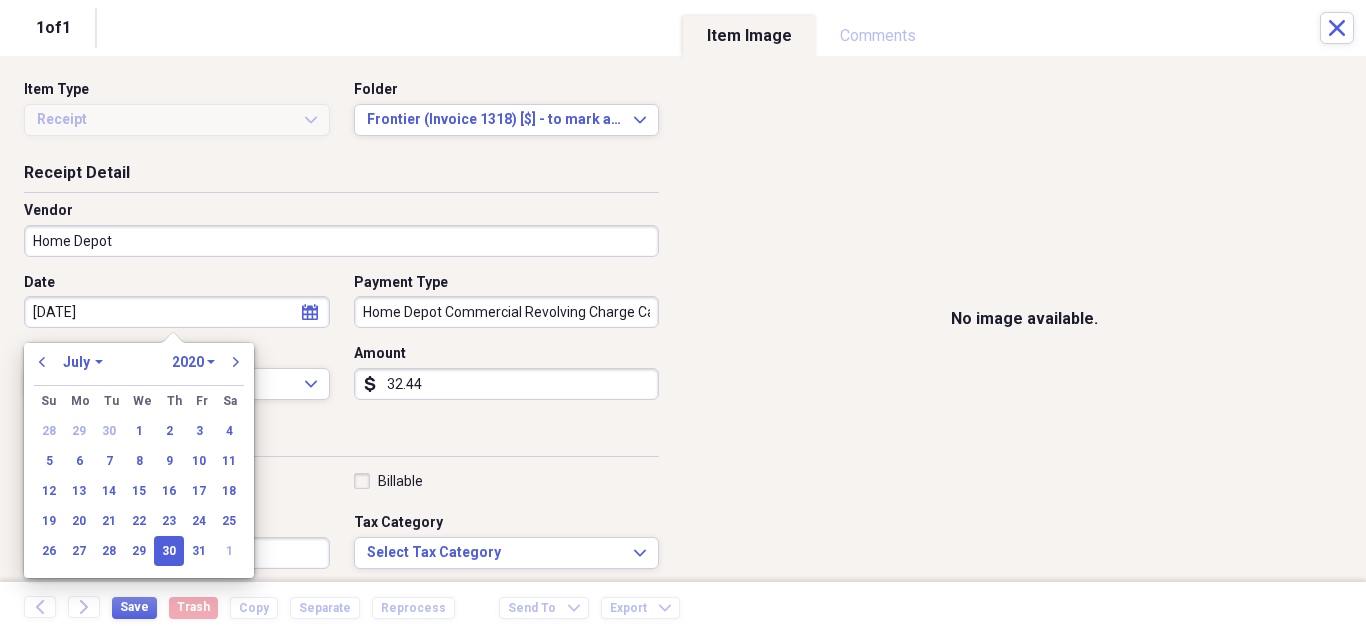 type on "[DATE]" 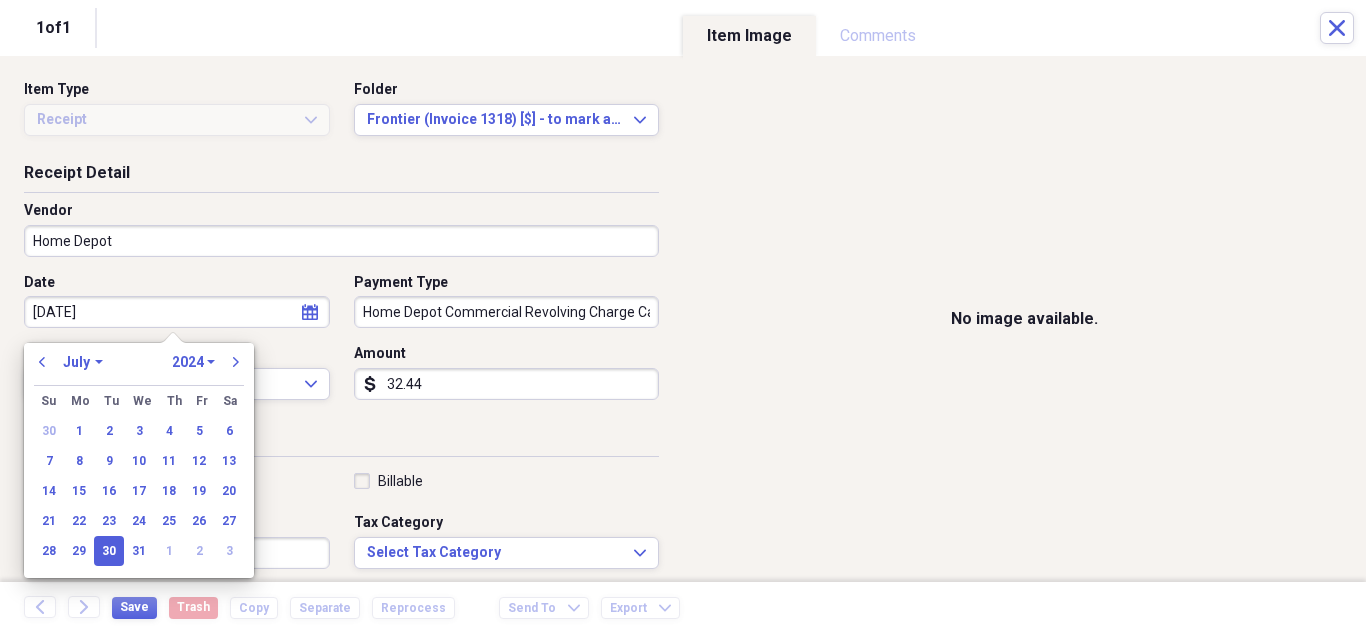 type on "[DATE]" 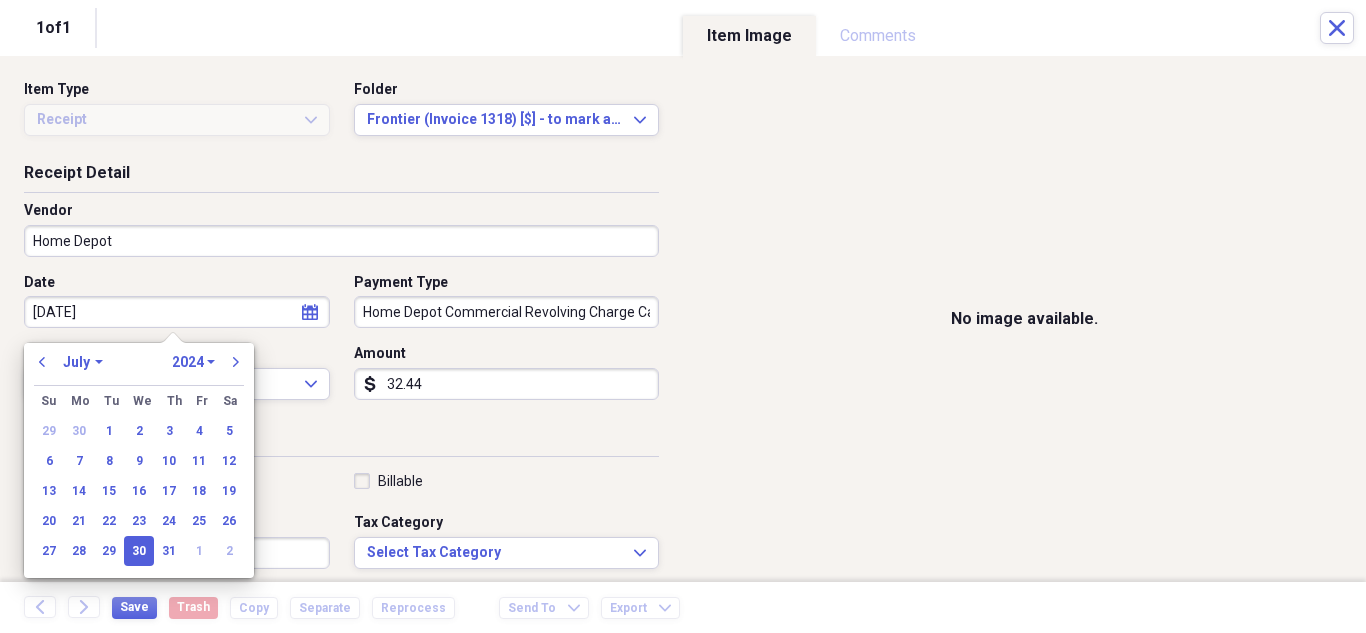 select on "2025" 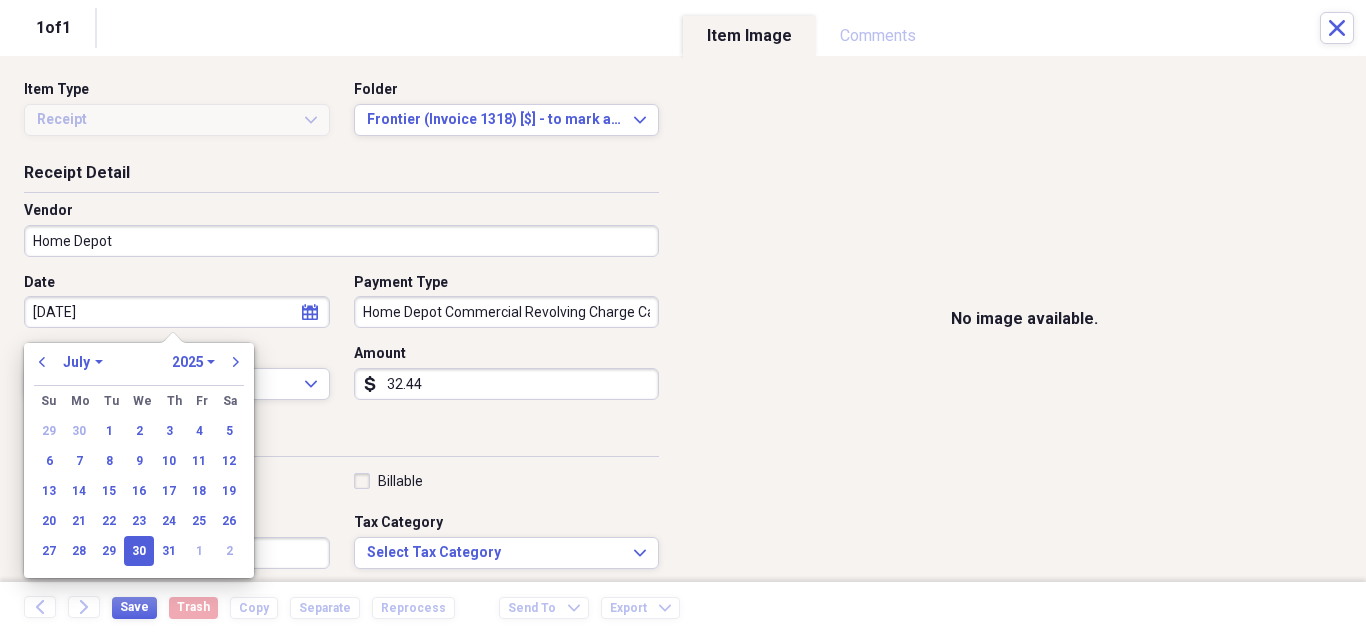 type on "07/30/2025" 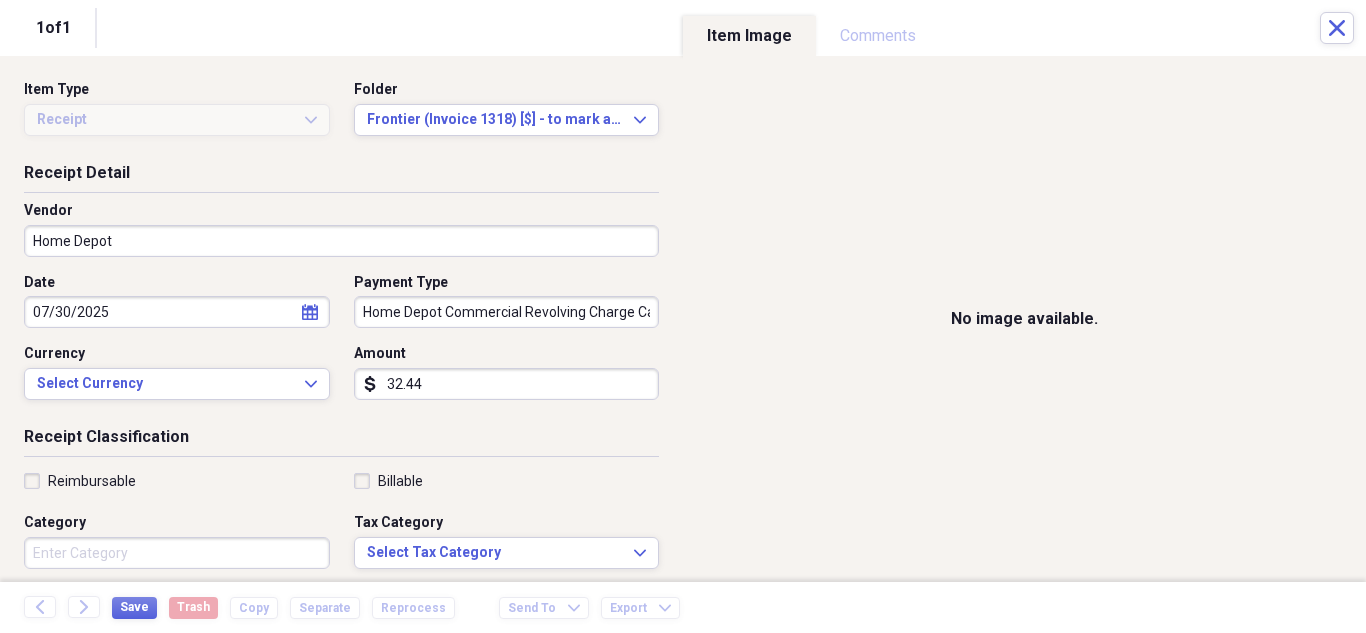 click on "Date" at bounding box center [177, 283] 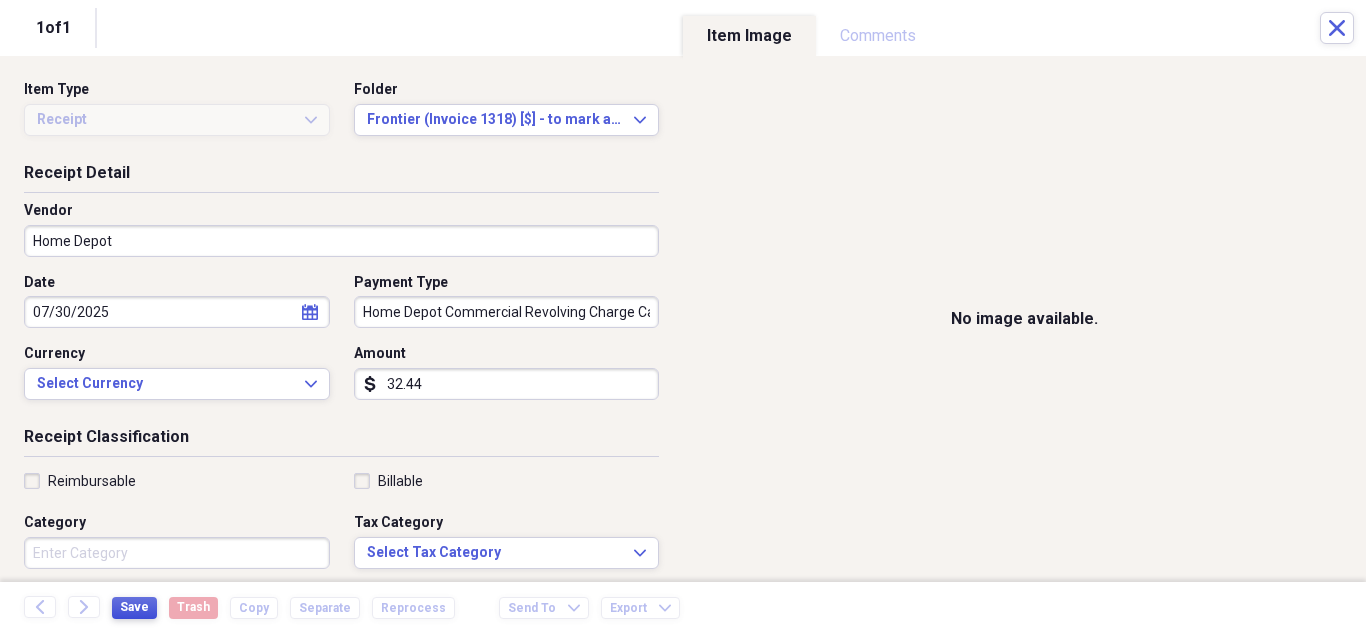 click on "Save" at bounding box center [134, 607] 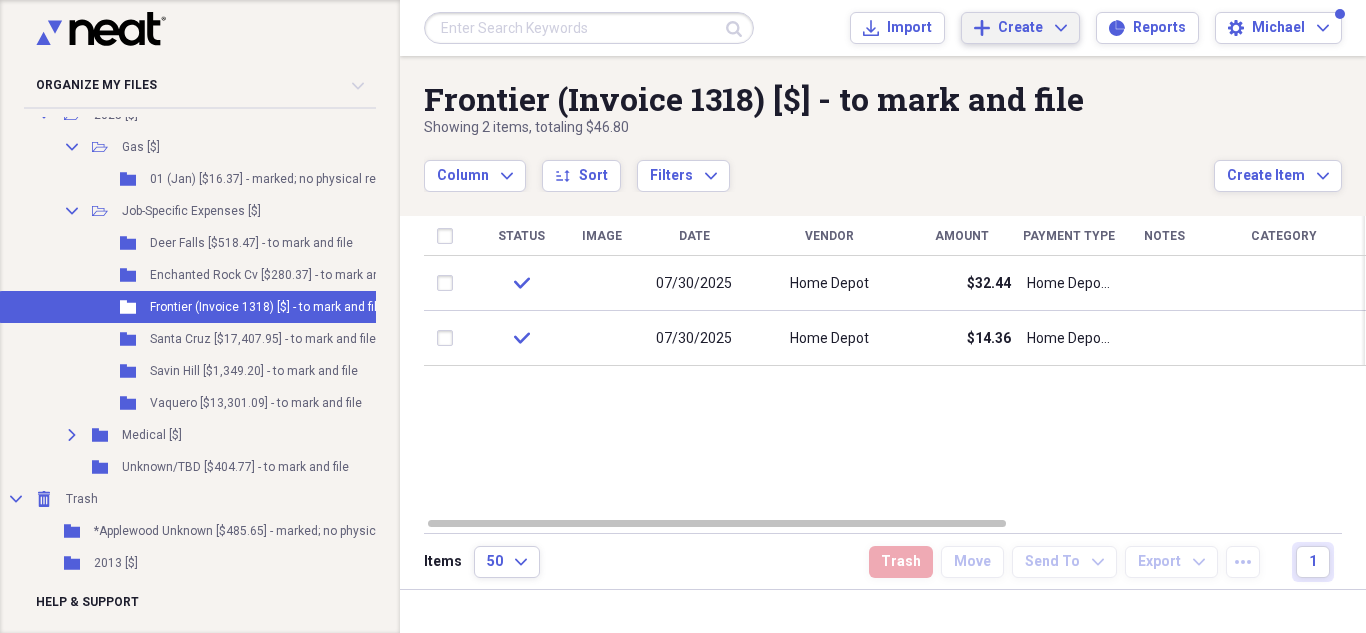 click on "Create" at bounding box center [1020, 28] 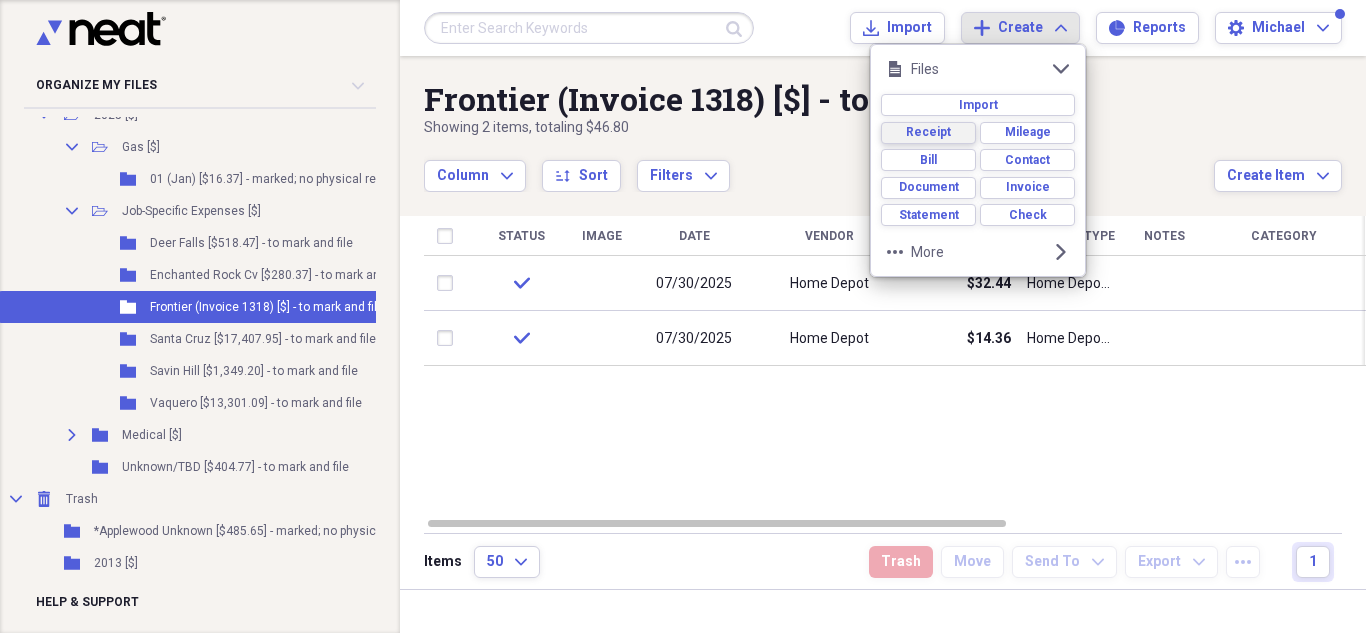 click on "Receipt" at bounding box center (928, 132) 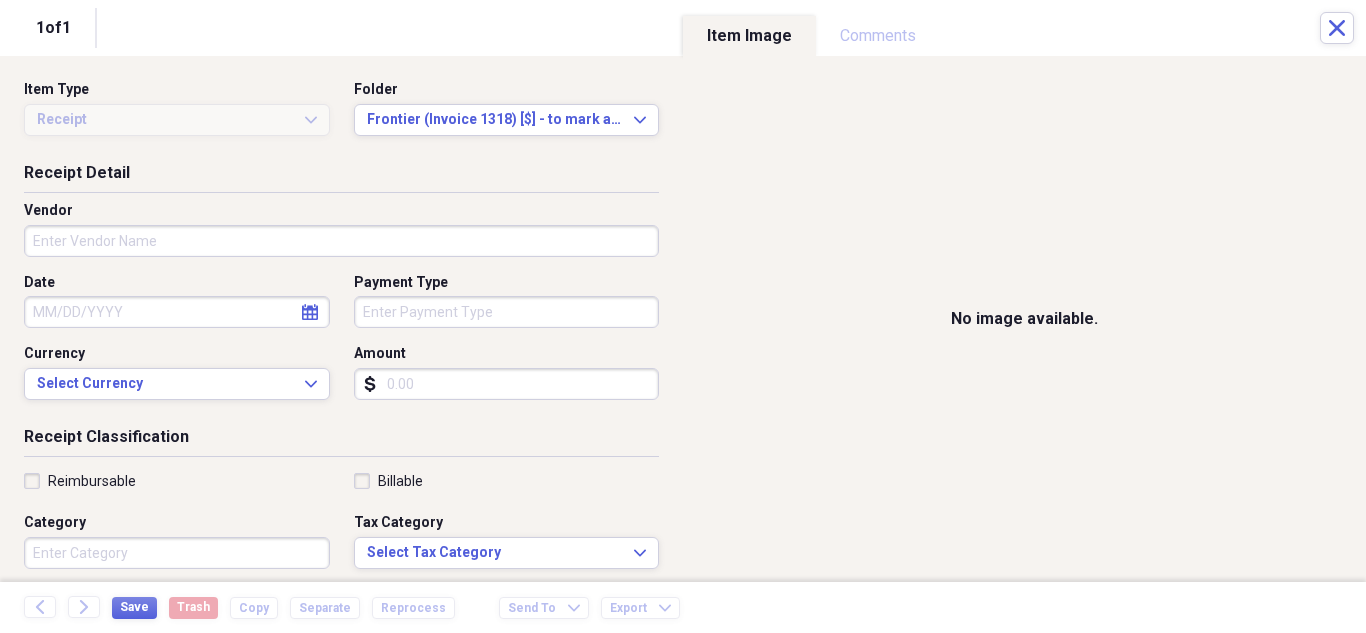 click on "Amount" at bounding box center (507, 384) 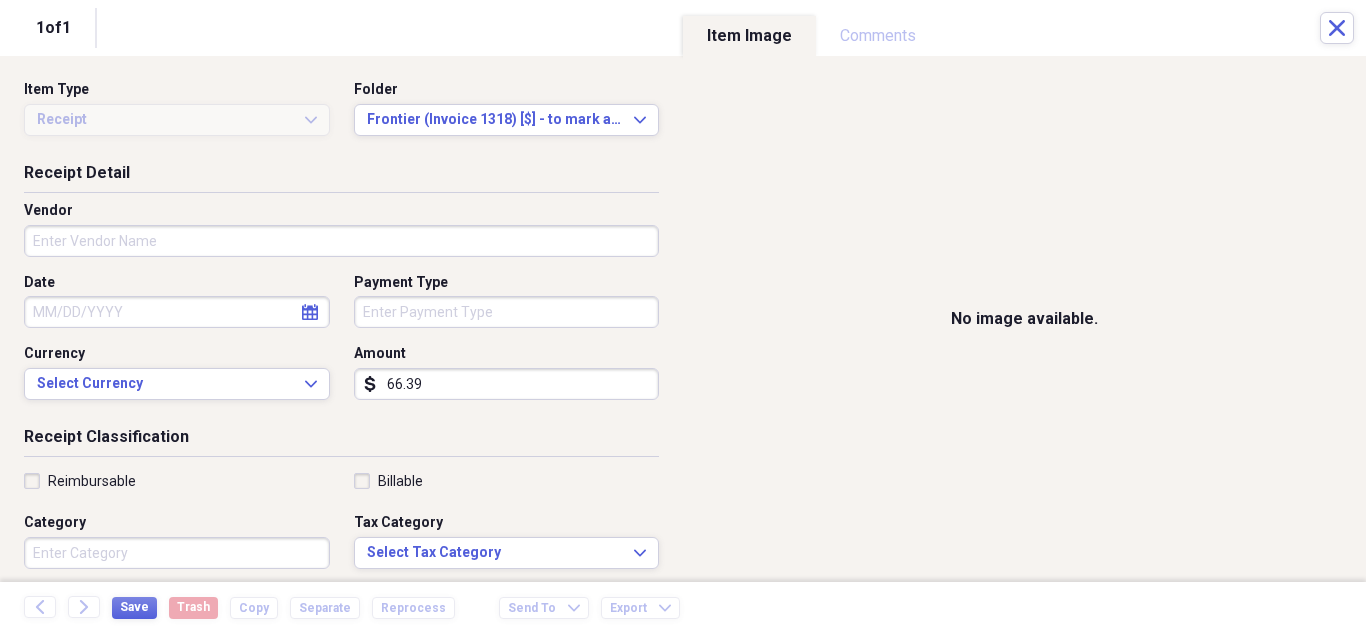type on "66.39" 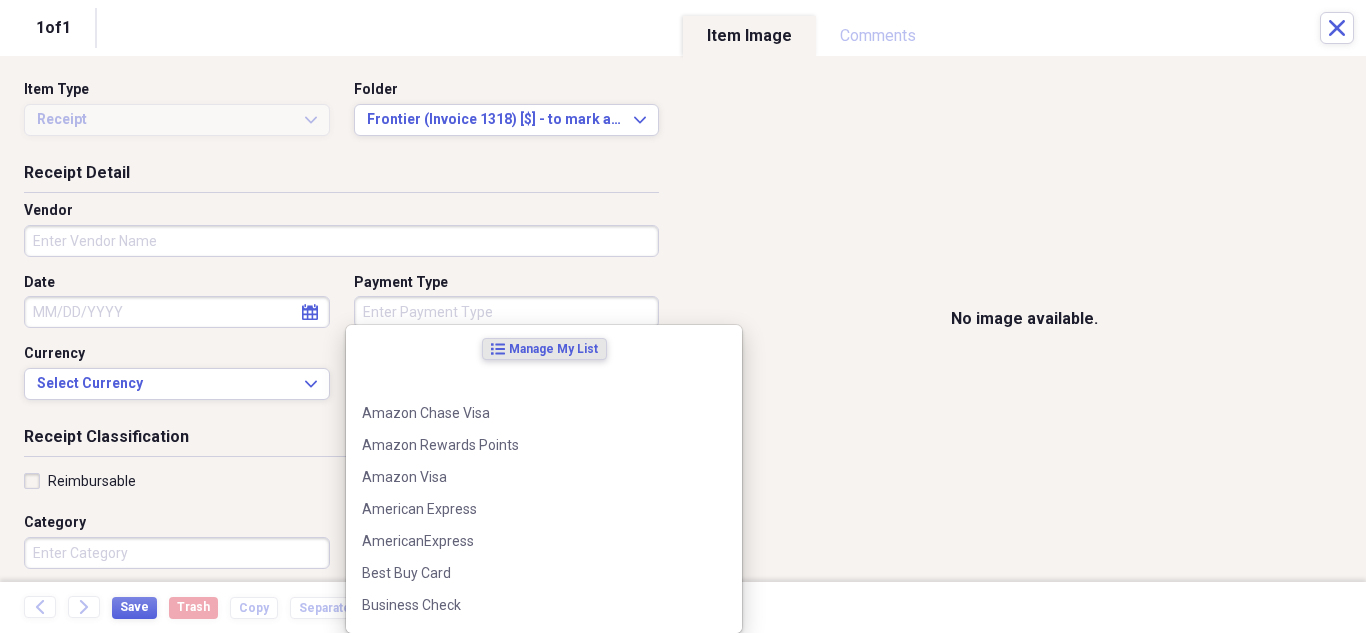 click on "Payment Type" at bounding box center (507, 312) 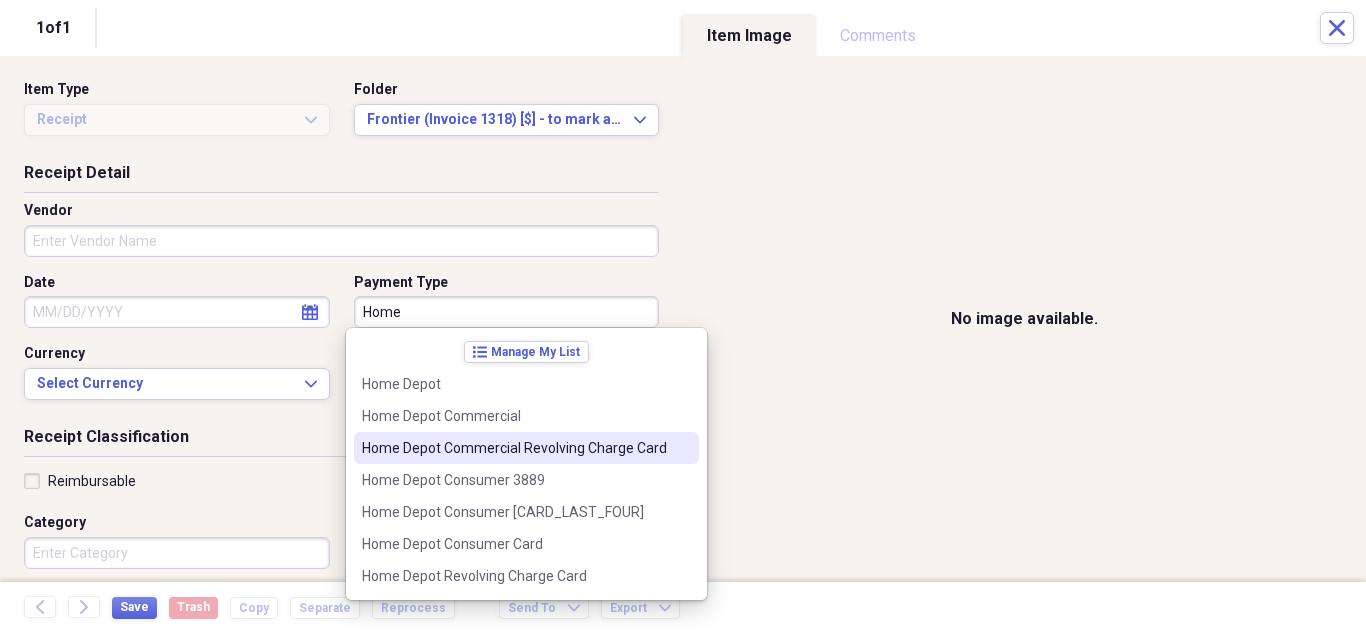 click on "Home Depot Commercial Revolving Charge Card" at bounding box center (514, 448) 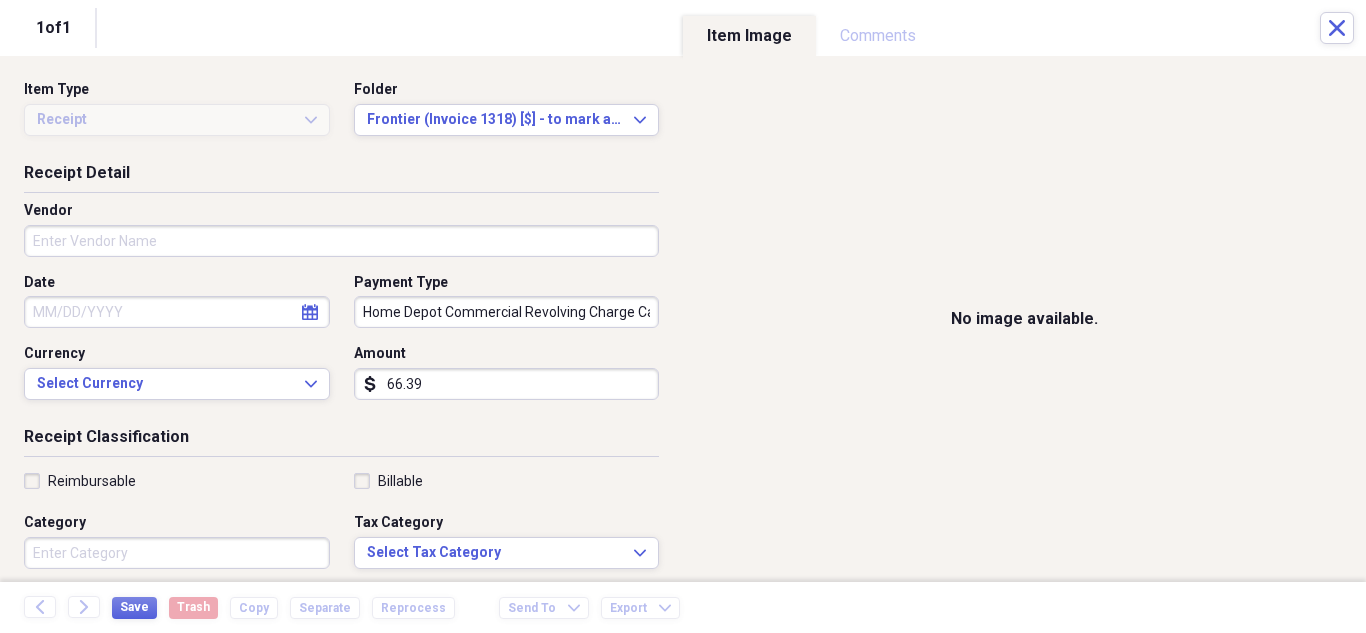 select on "7" 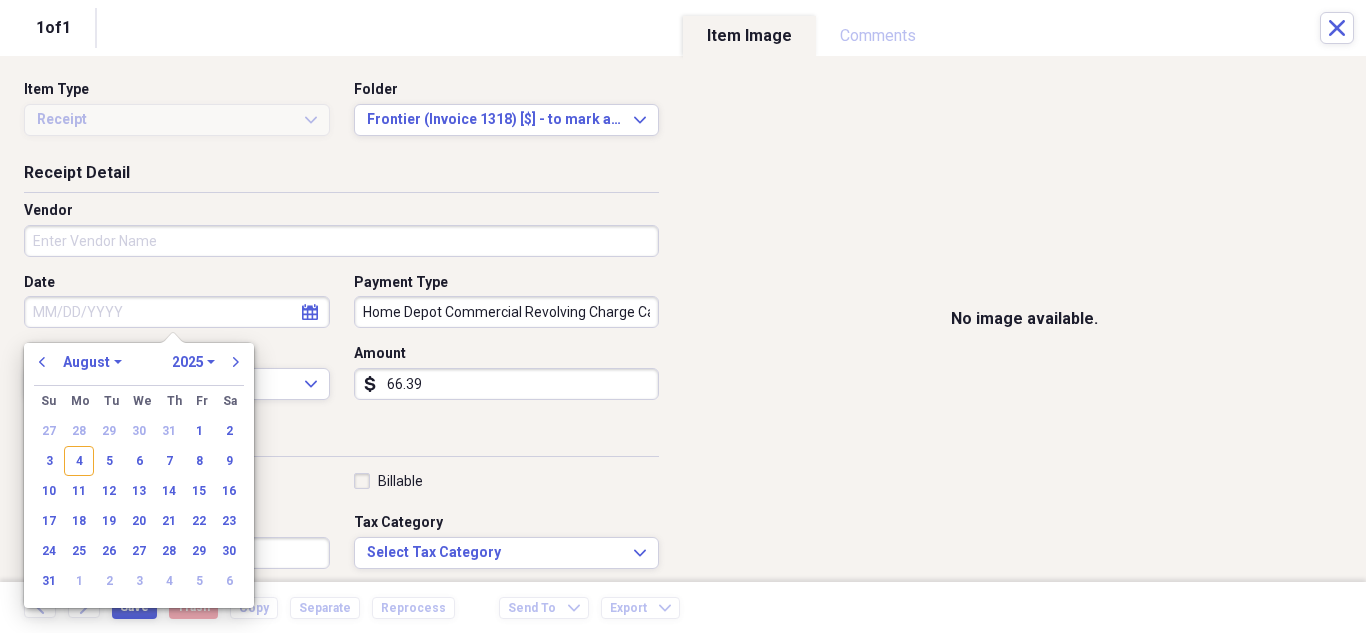 click on "Date" at bounding box center (177, 312) 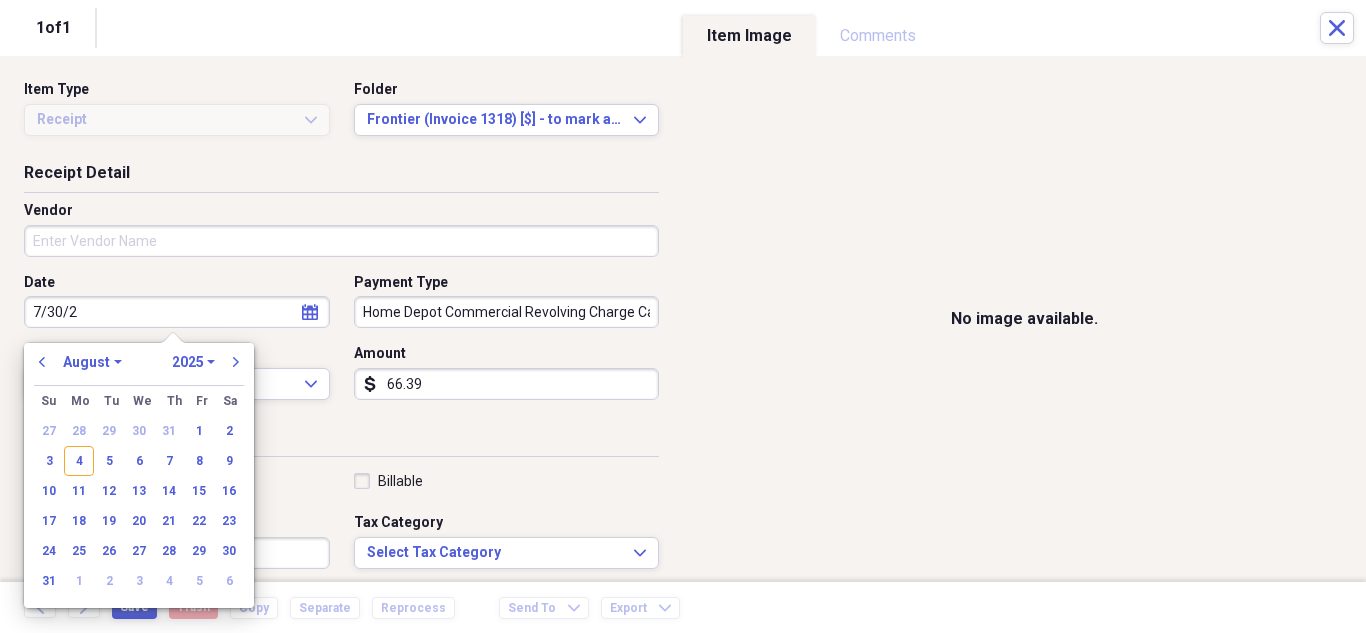 type on "7/30/20" 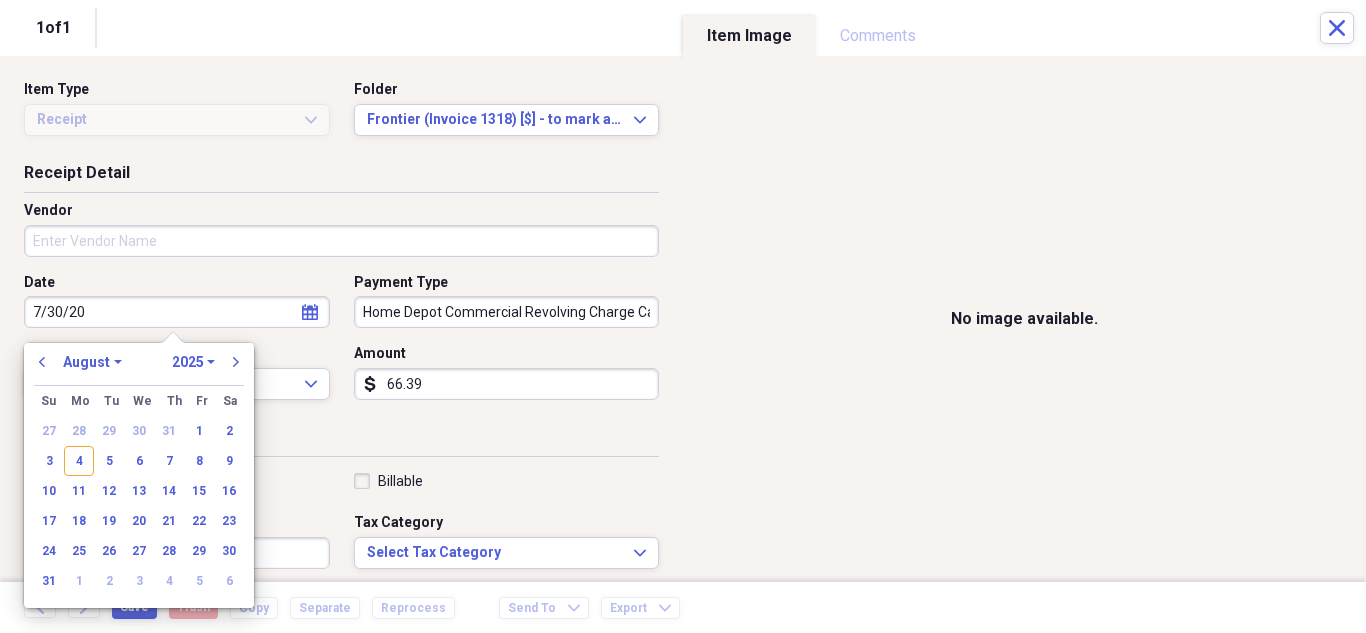 select on "6" 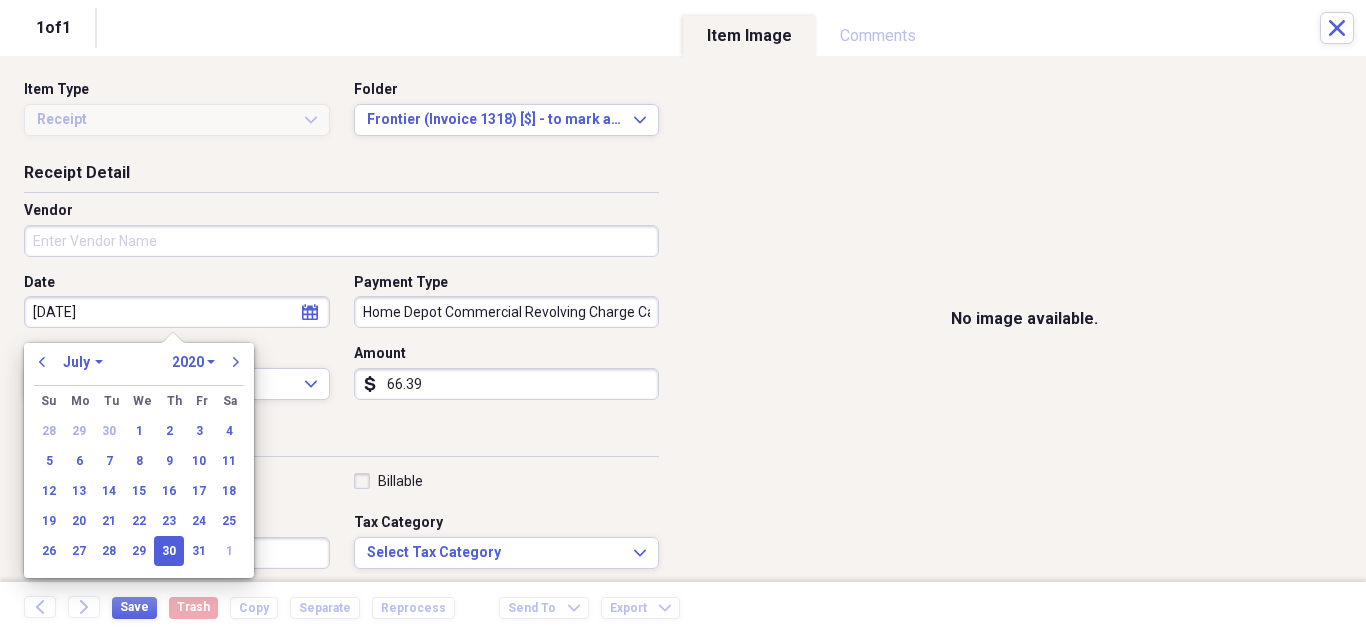 type on "[DATE]" 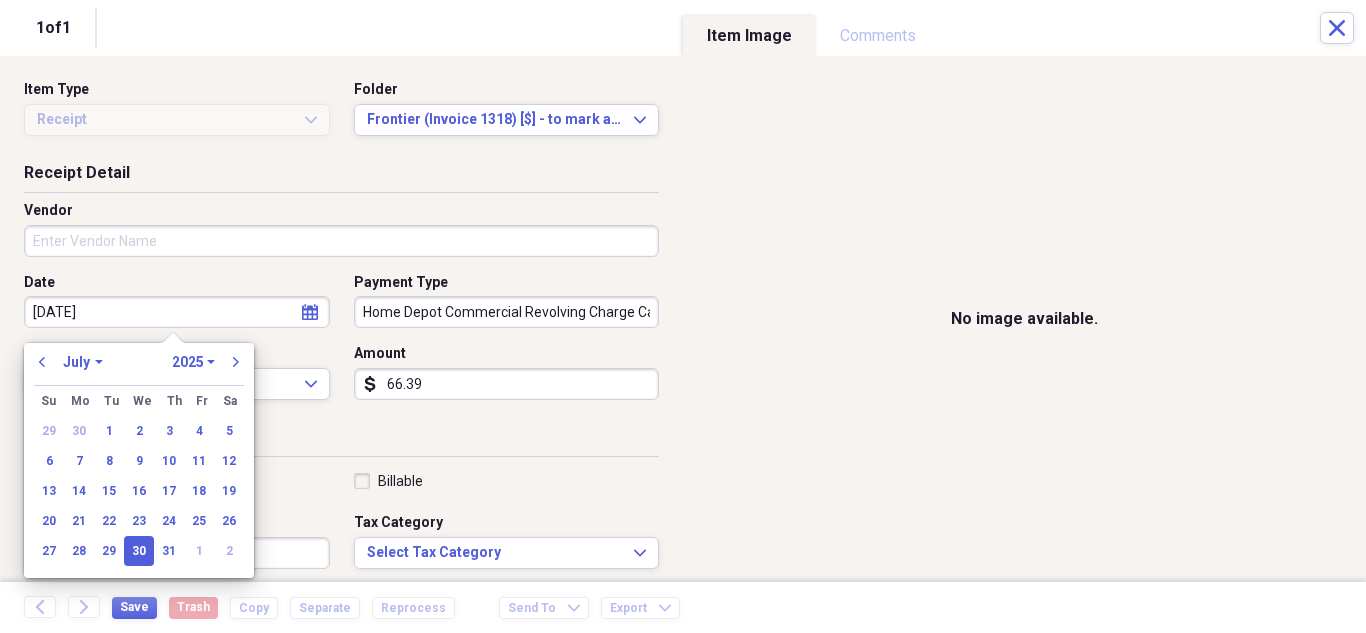 type on "07/30/2025" 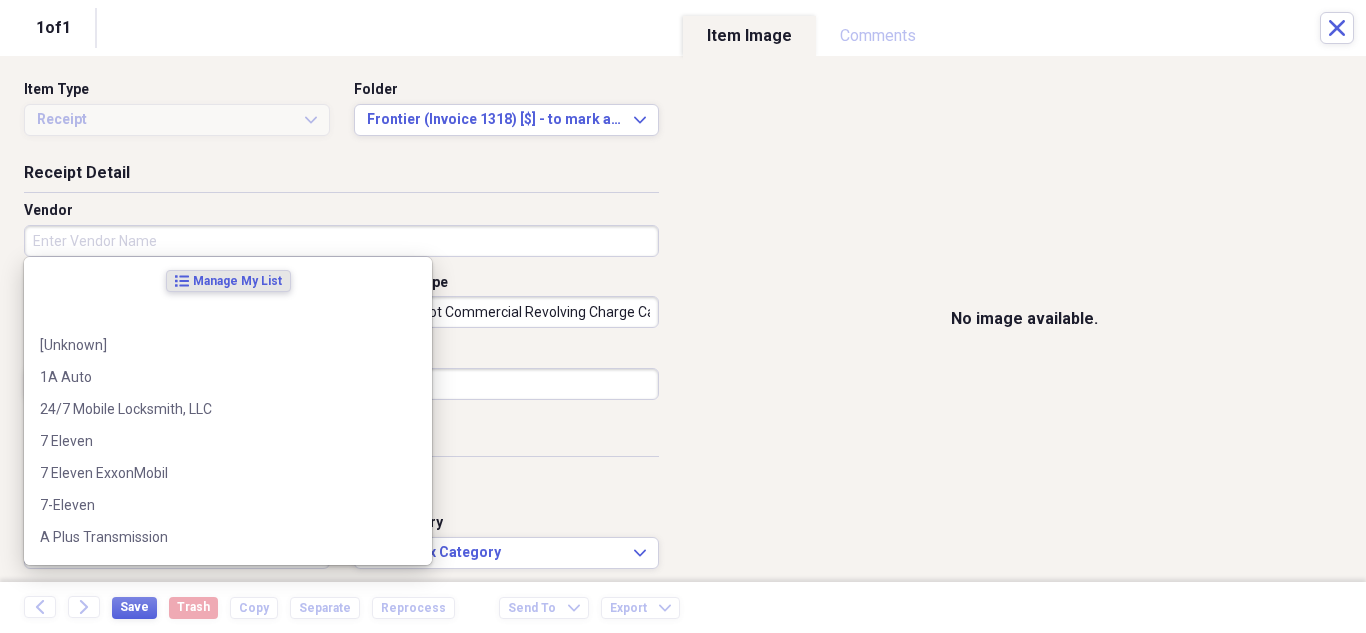 click on "Vendor" at bounding box center [341, 241] 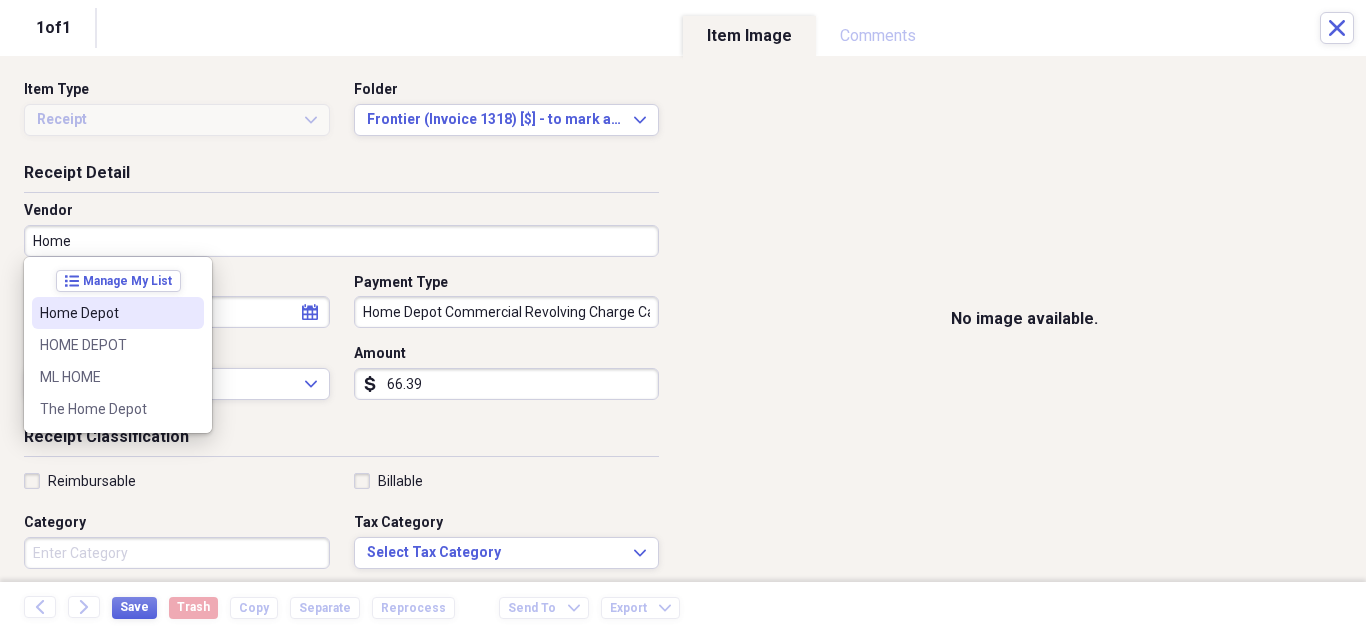 click on "Home Depot" at bounding box center (106, 313) 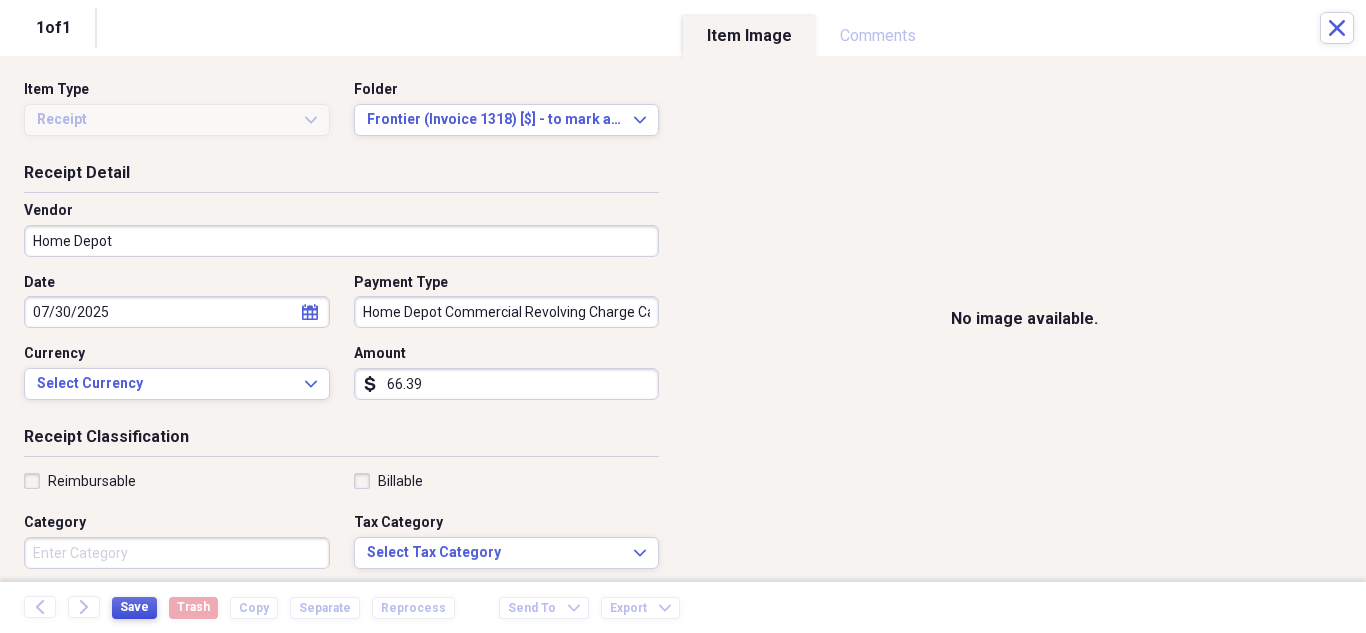 click on "Save" at bounding box center [134, 607] 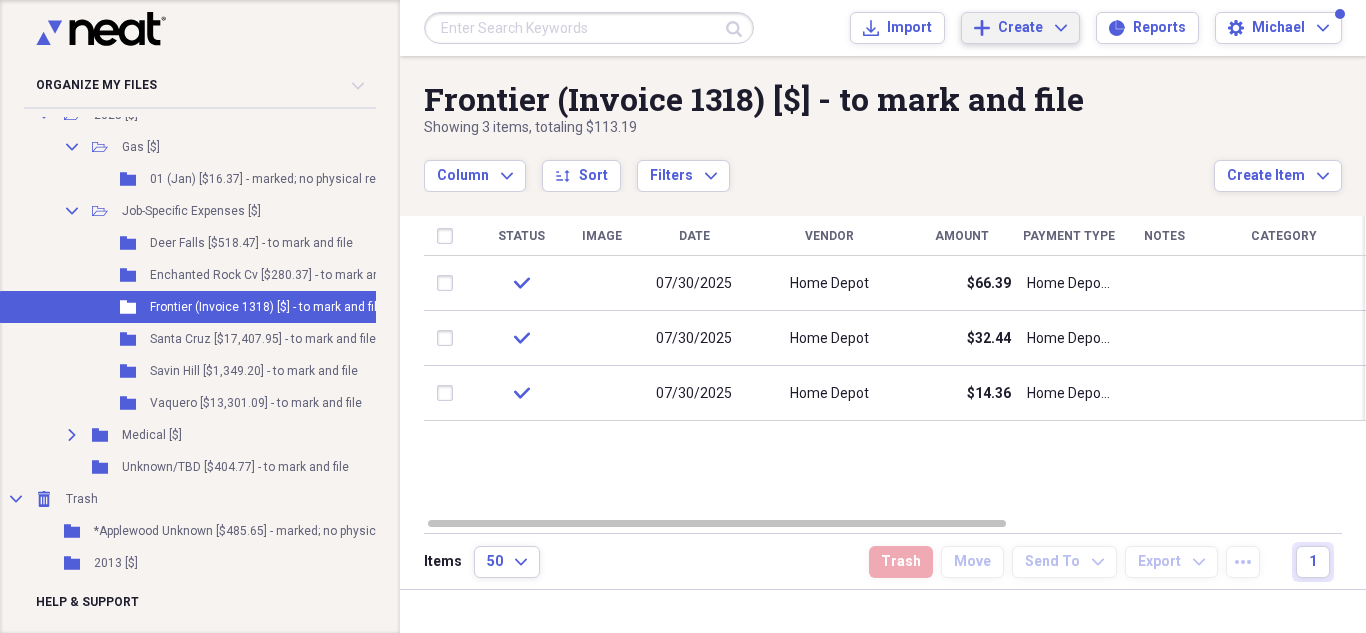 click on "Add Create Expand" at bounding box center (1020, 28) 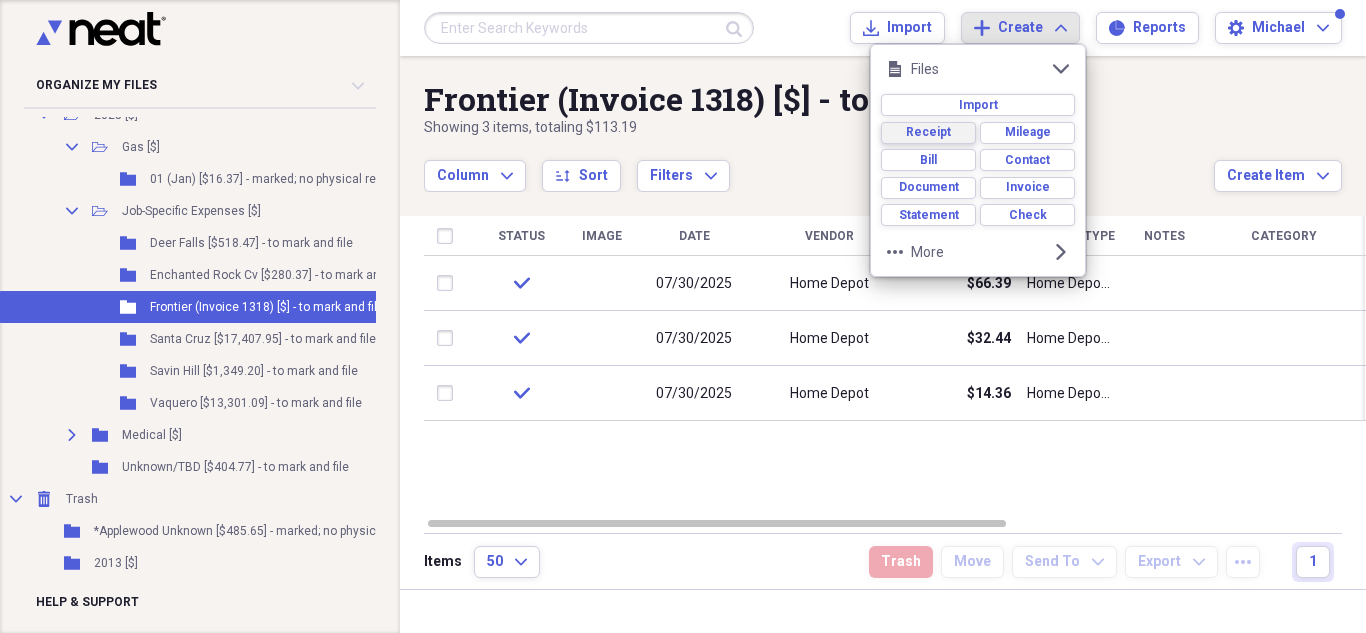 click on "Receipt" at bounding box center [928, 132] 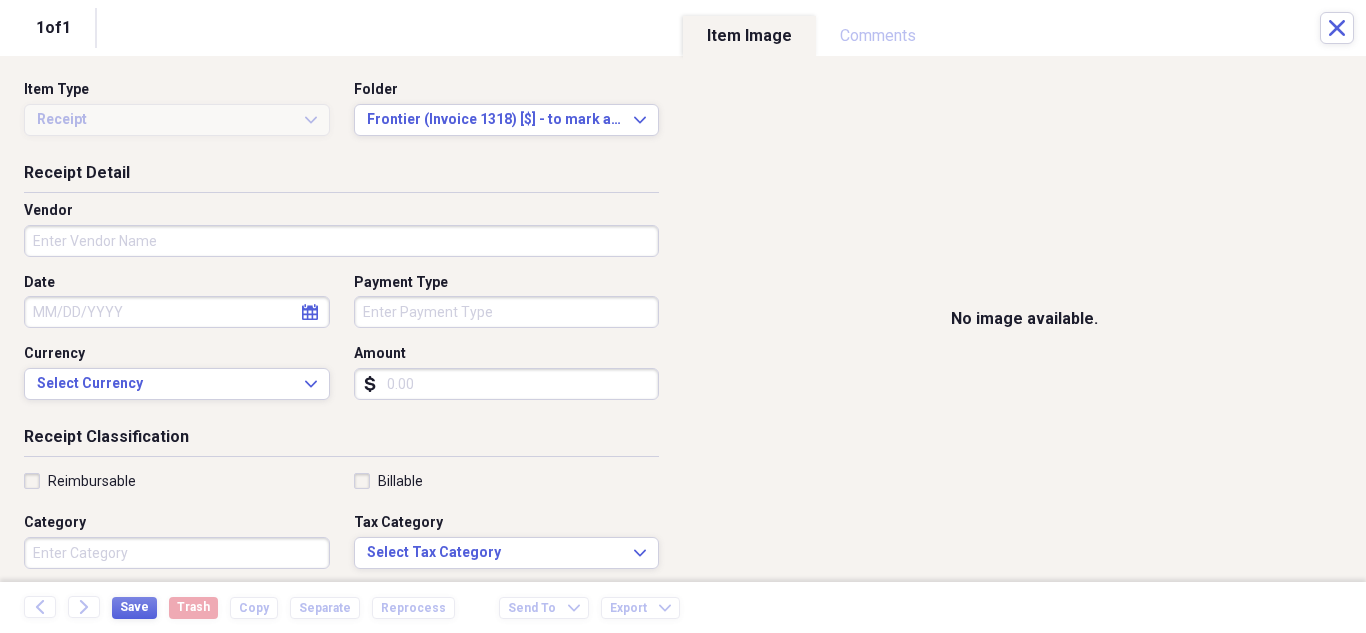 click on "Amount" at bounding box center [507, 384] 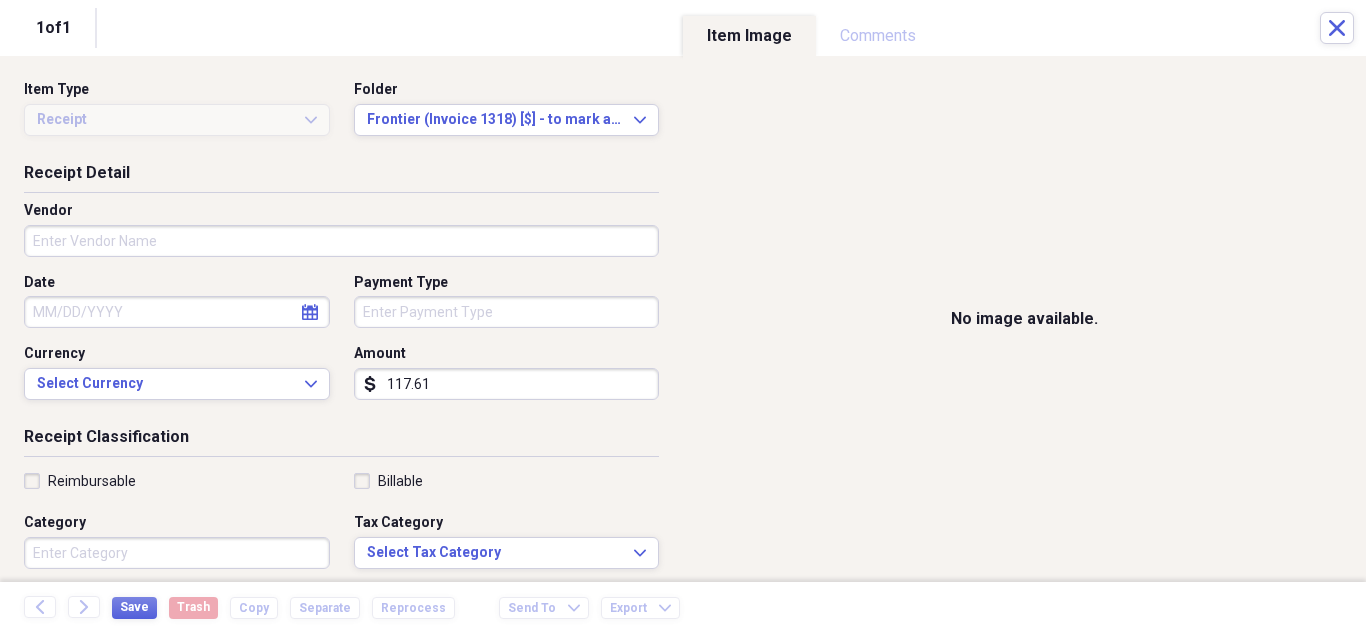 type on "117.61" 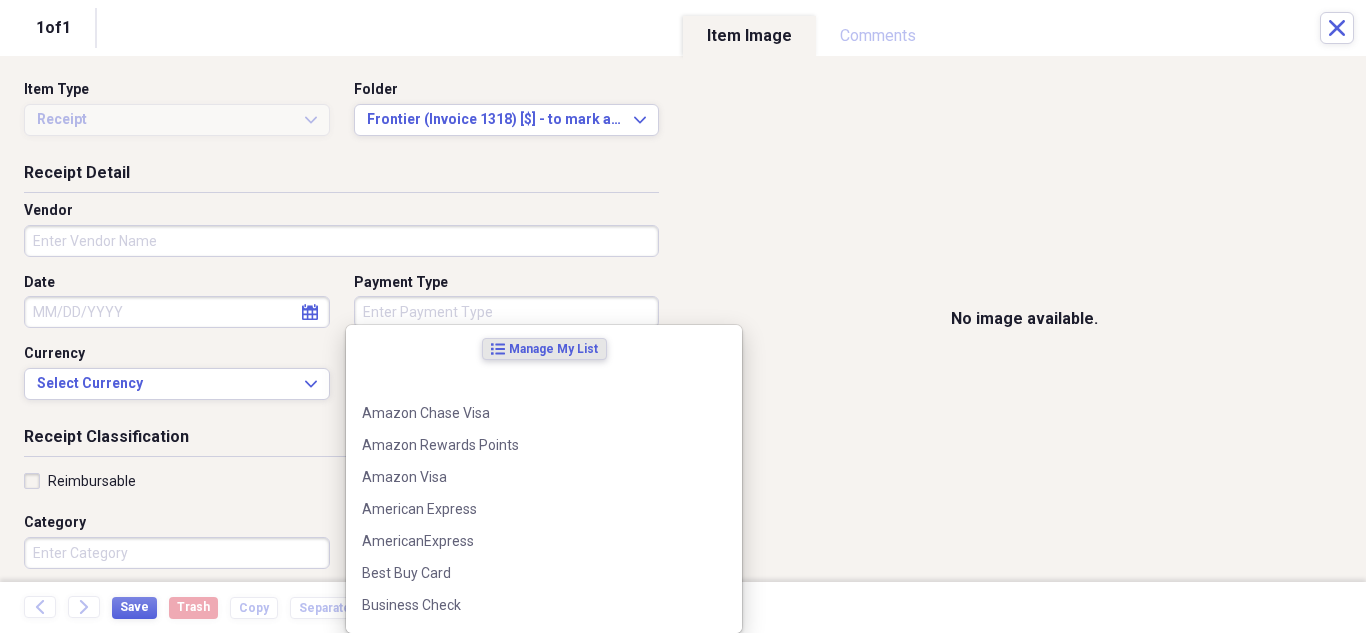 click on "Payment Type" at bounding box center (507, 312) 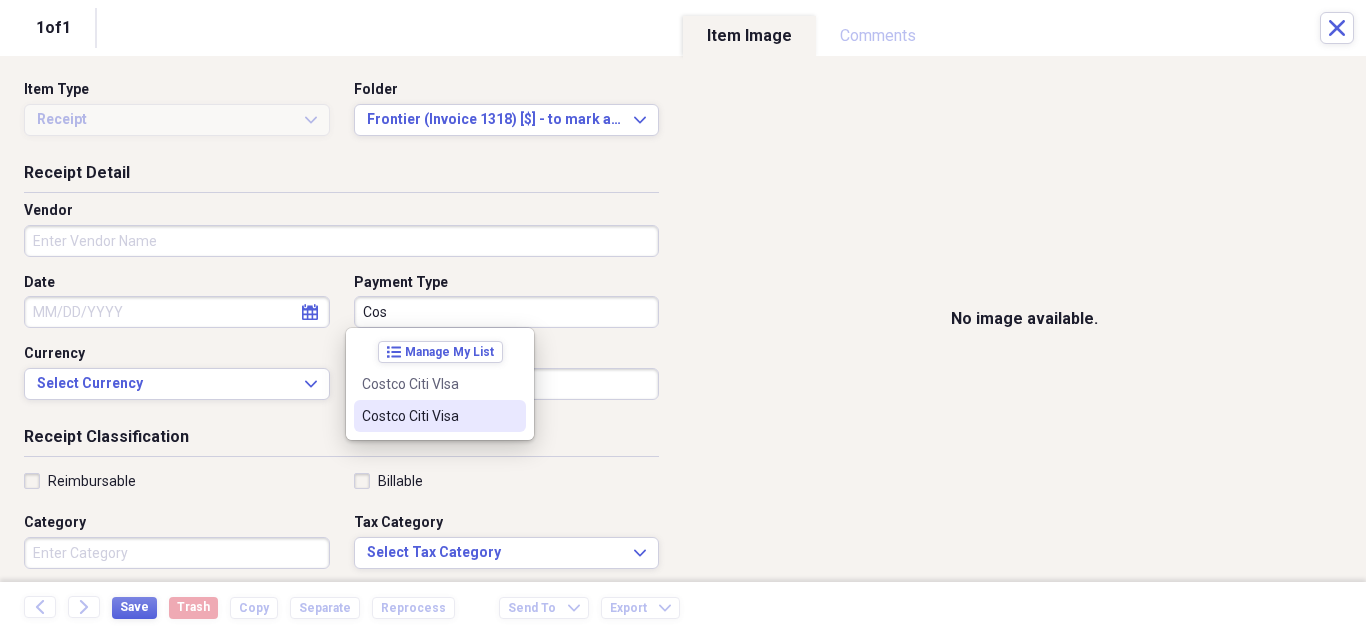 click on "Costco Citi Visa" at bounding box center (428, 416) 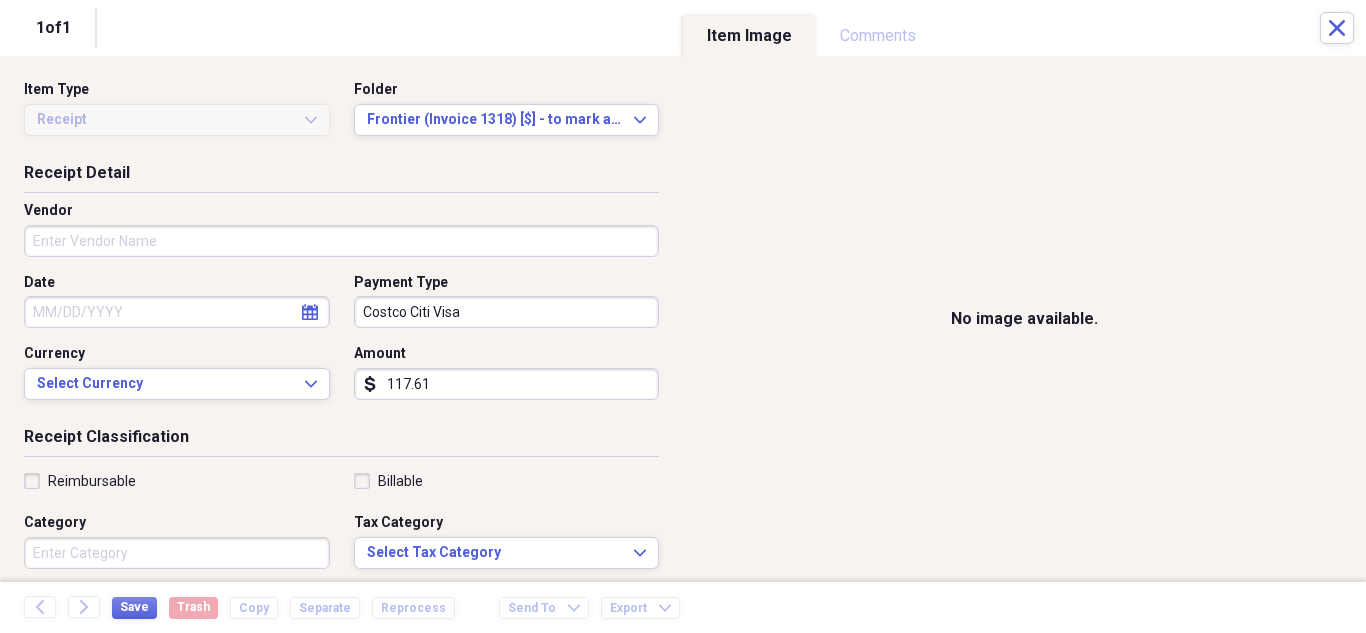 select on "7" 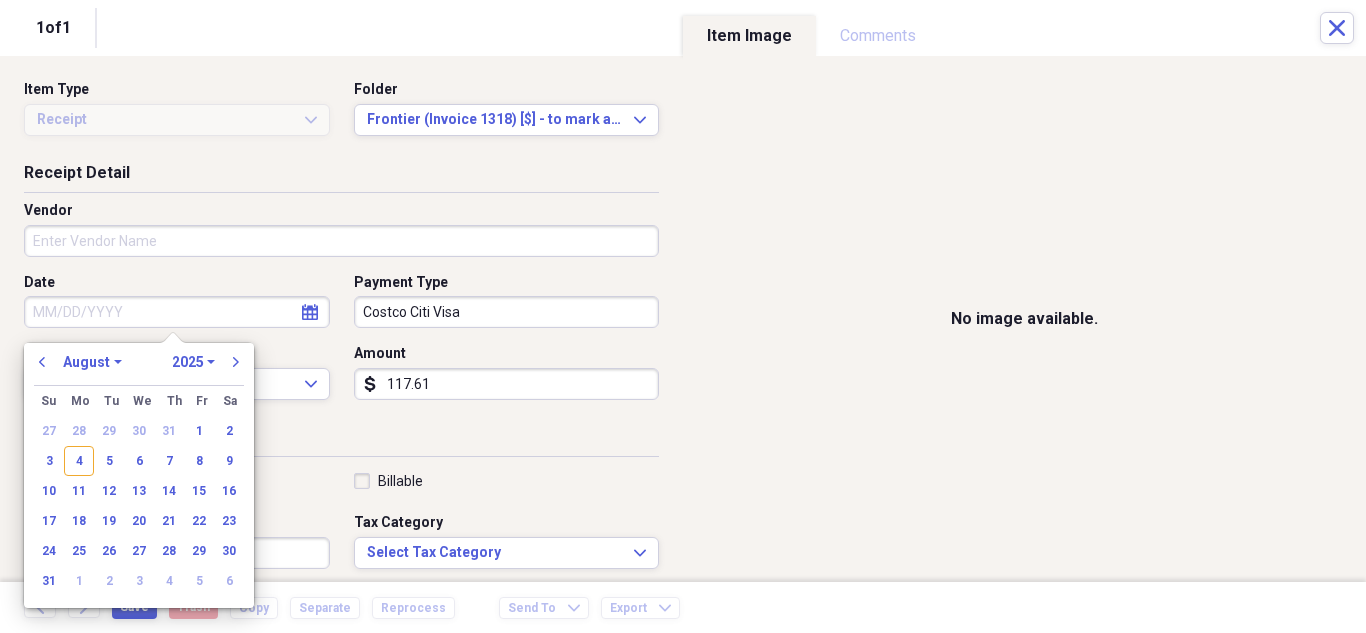 click on "Date" at bounding box center [177, 312] 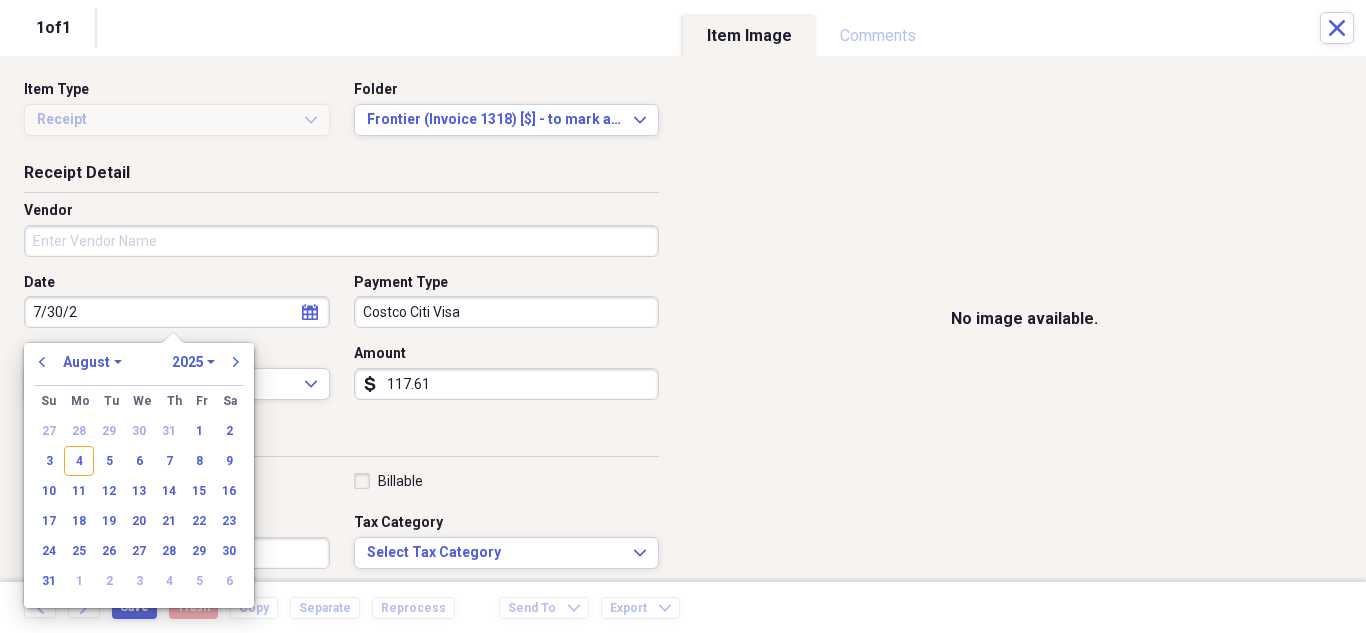 type on "7/30/20" 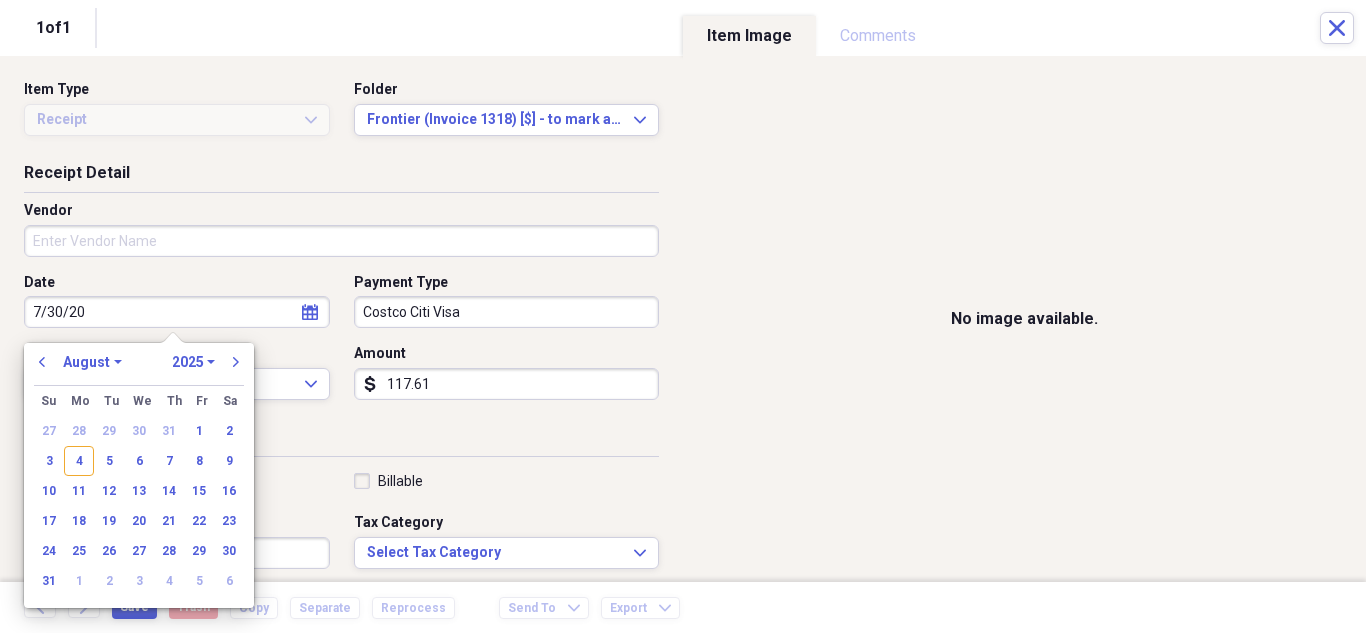 select on "6" 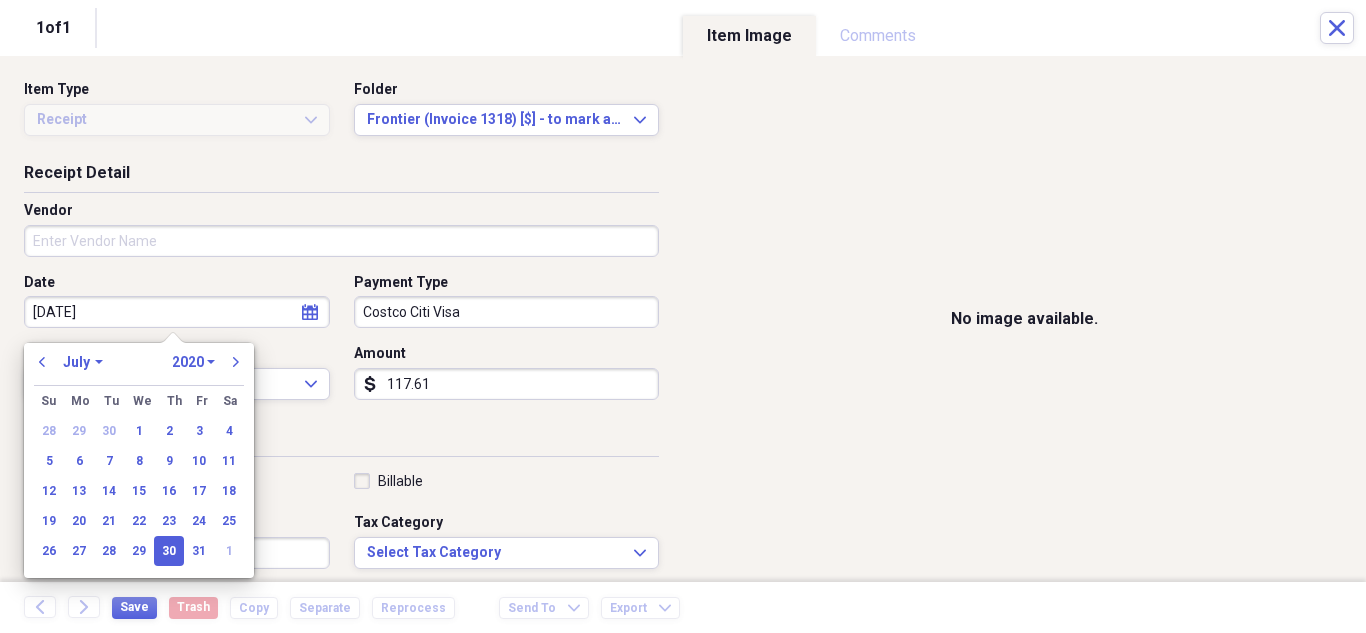 type on "[DATE]" 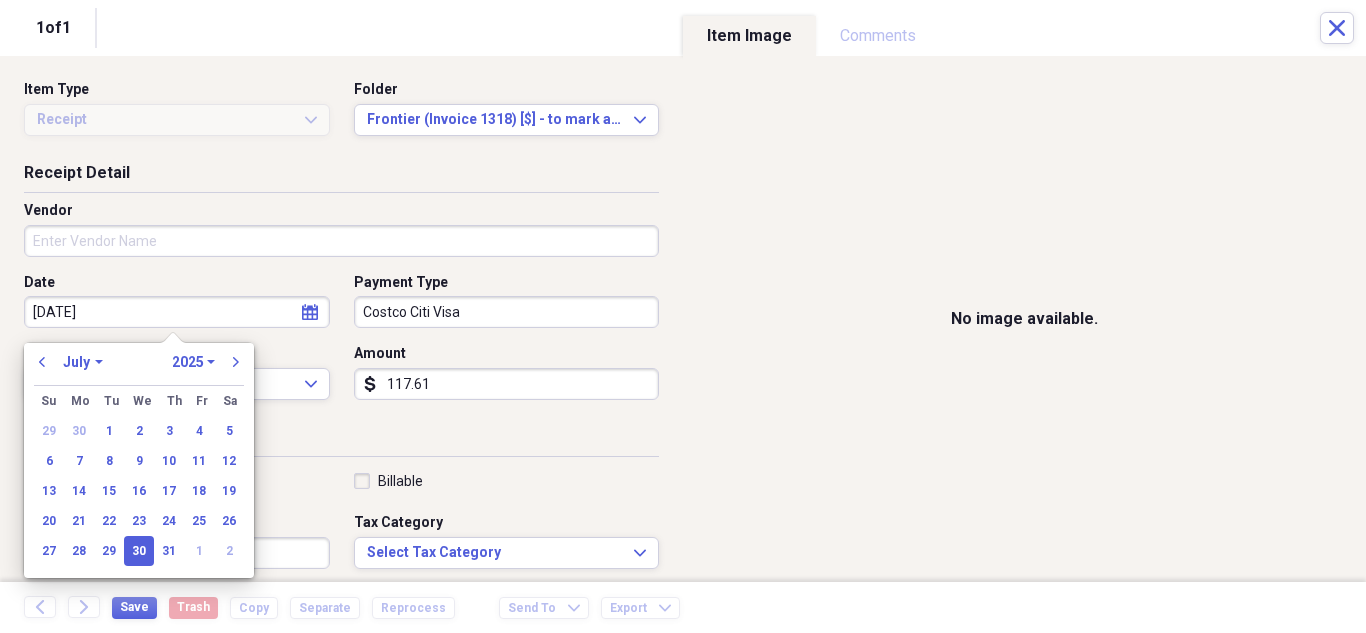 type on "07/30/2025" 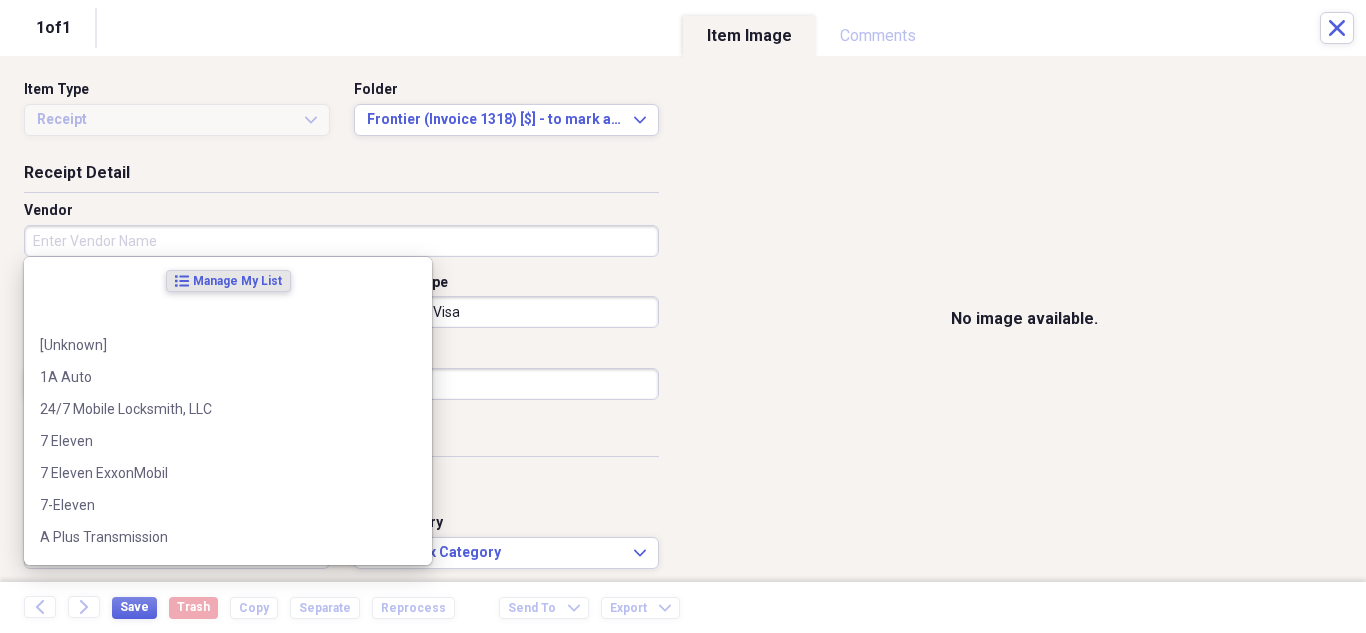 click on "Vendor" at bounding box center [341, 241] 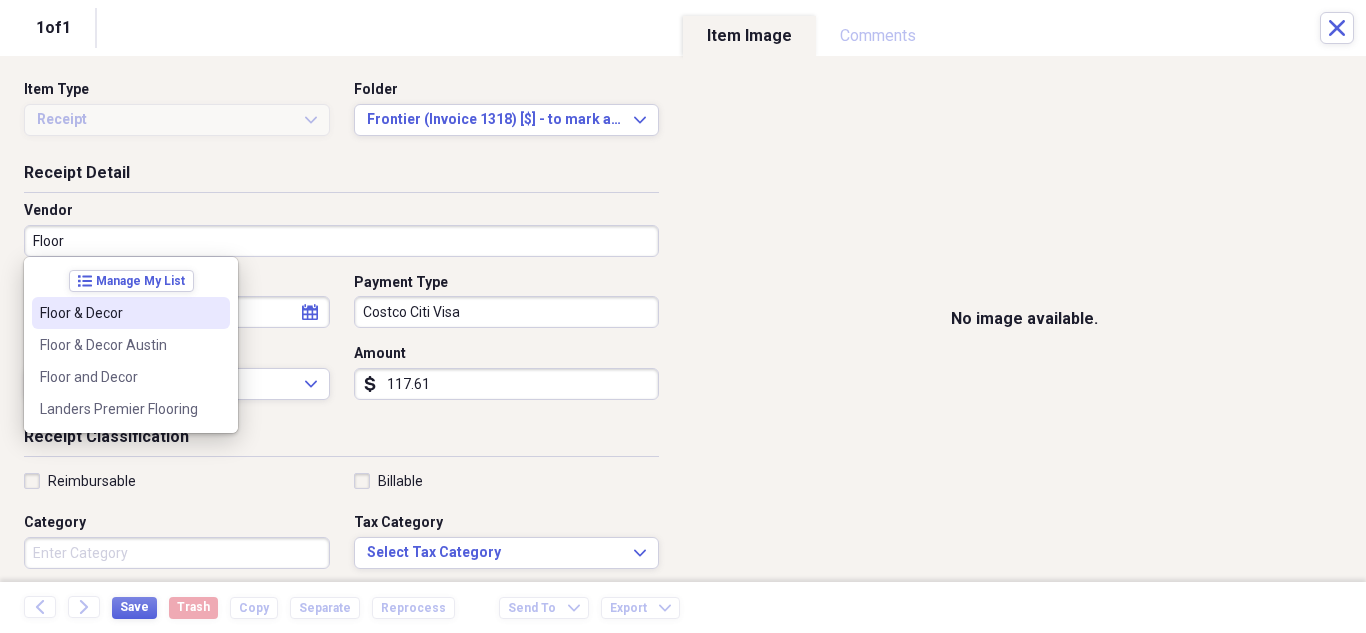 click on "Floor & Decor" at bounding box center [131, 313] 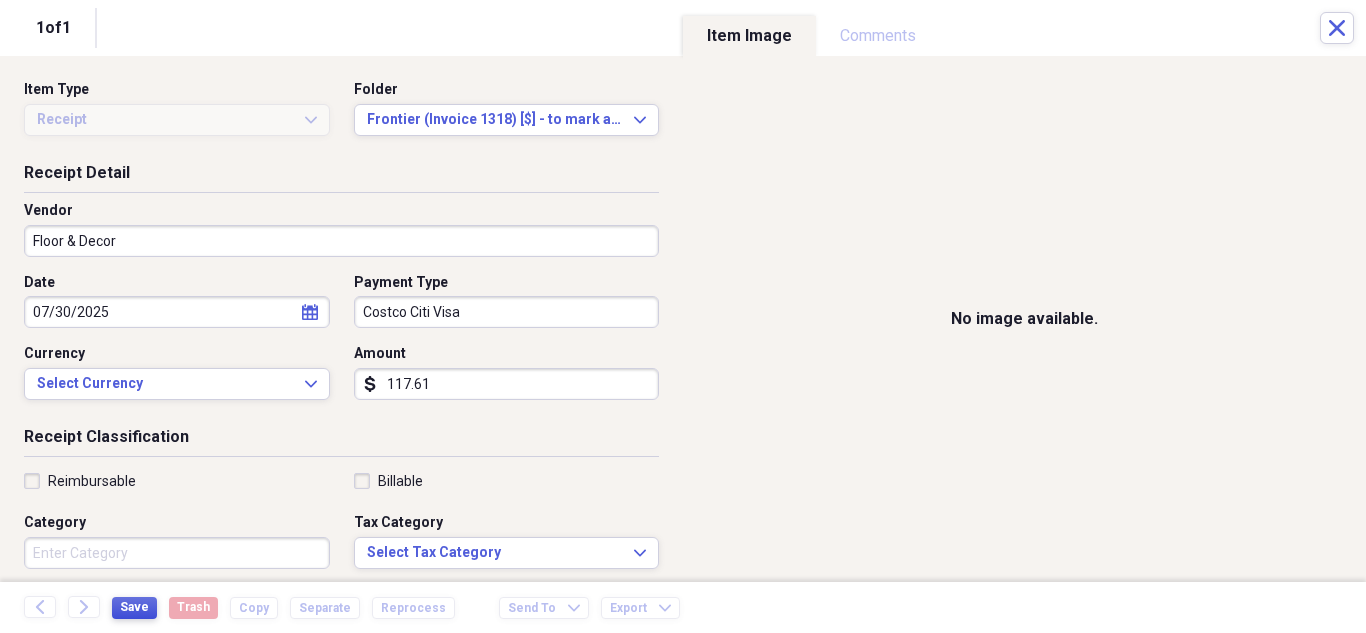 click on "Save" at bounding box center (134, 607) 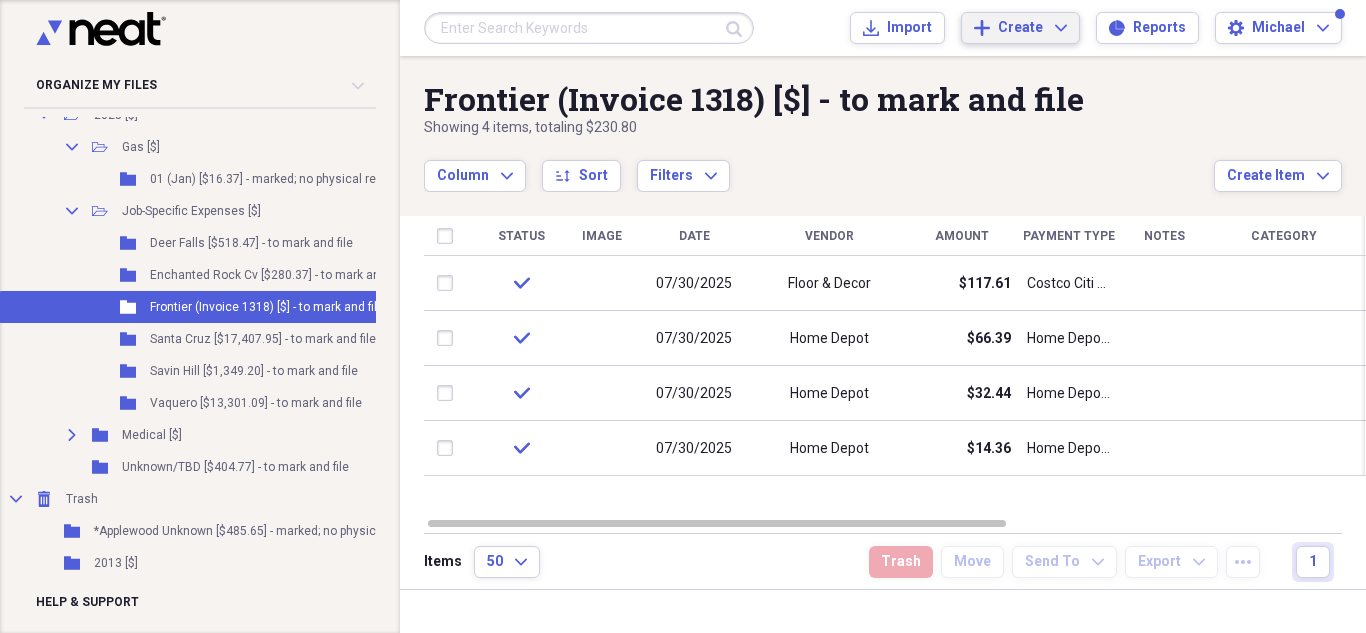 click on "Create" at bounding box center [1020, 28] 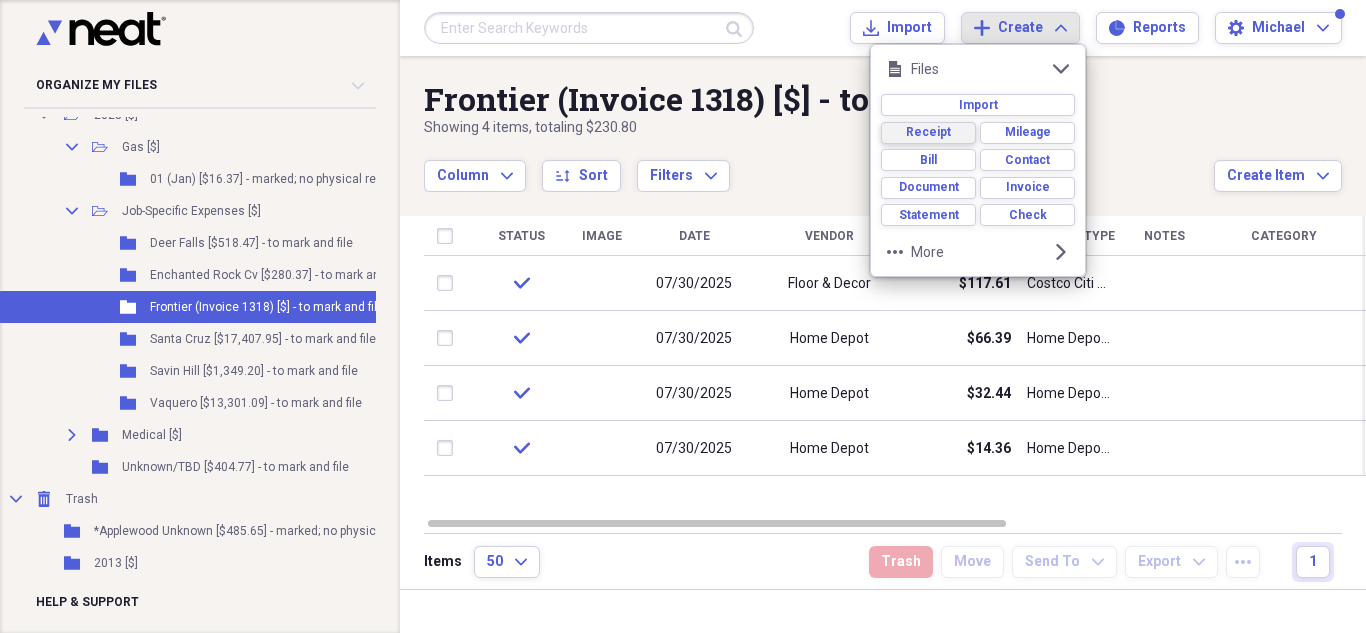 click on "Receipt" at bounding box center (928, 132) 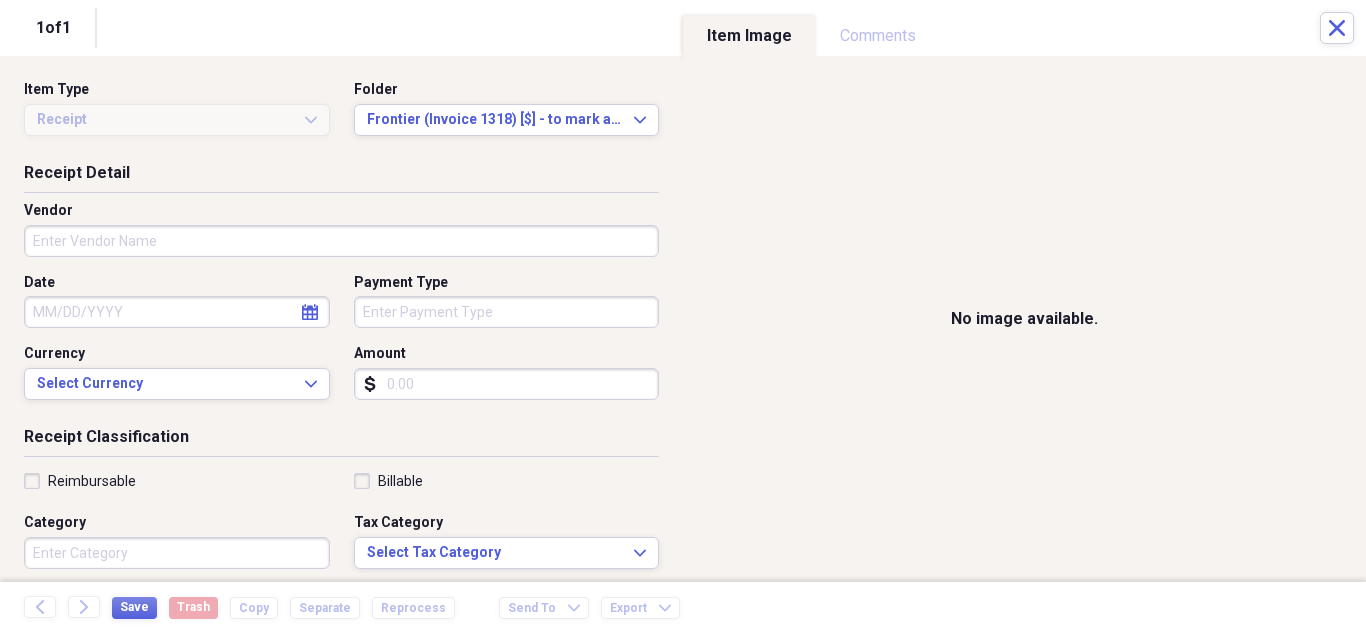 click on "Amount" at bounding box center (507, 384) 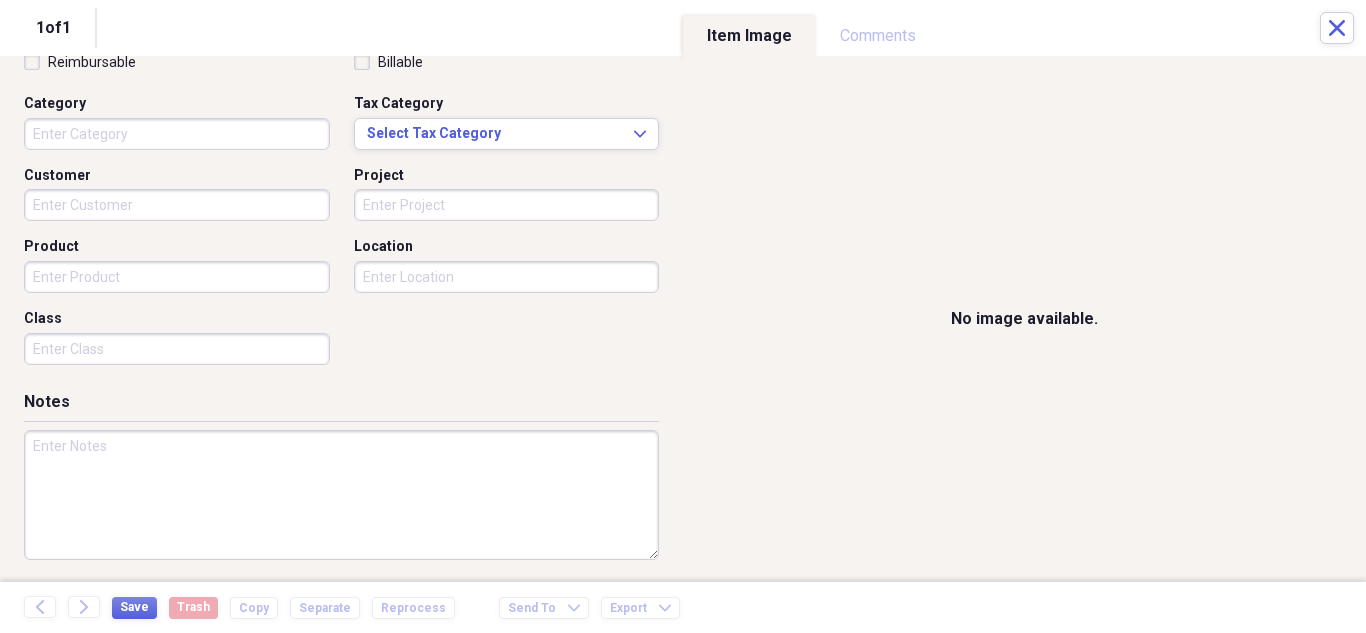 scroll, scrollTop: 423, scrollLeft: 0, axis: vertical 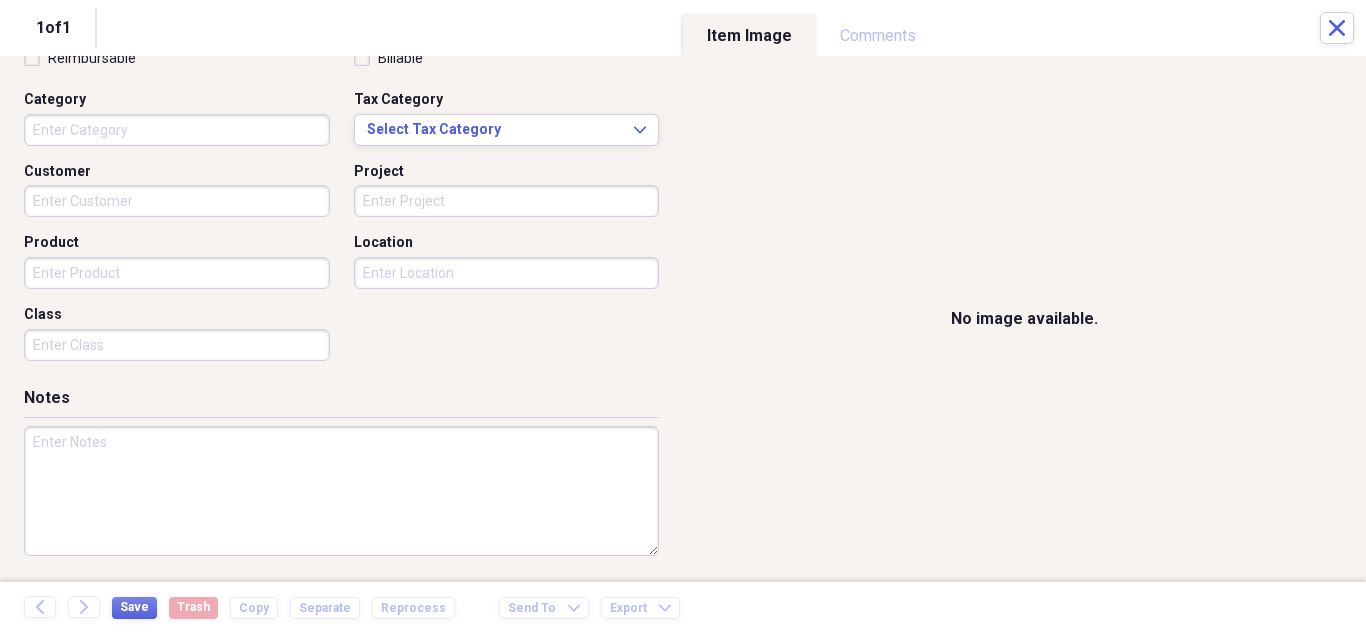 type on "0.00" 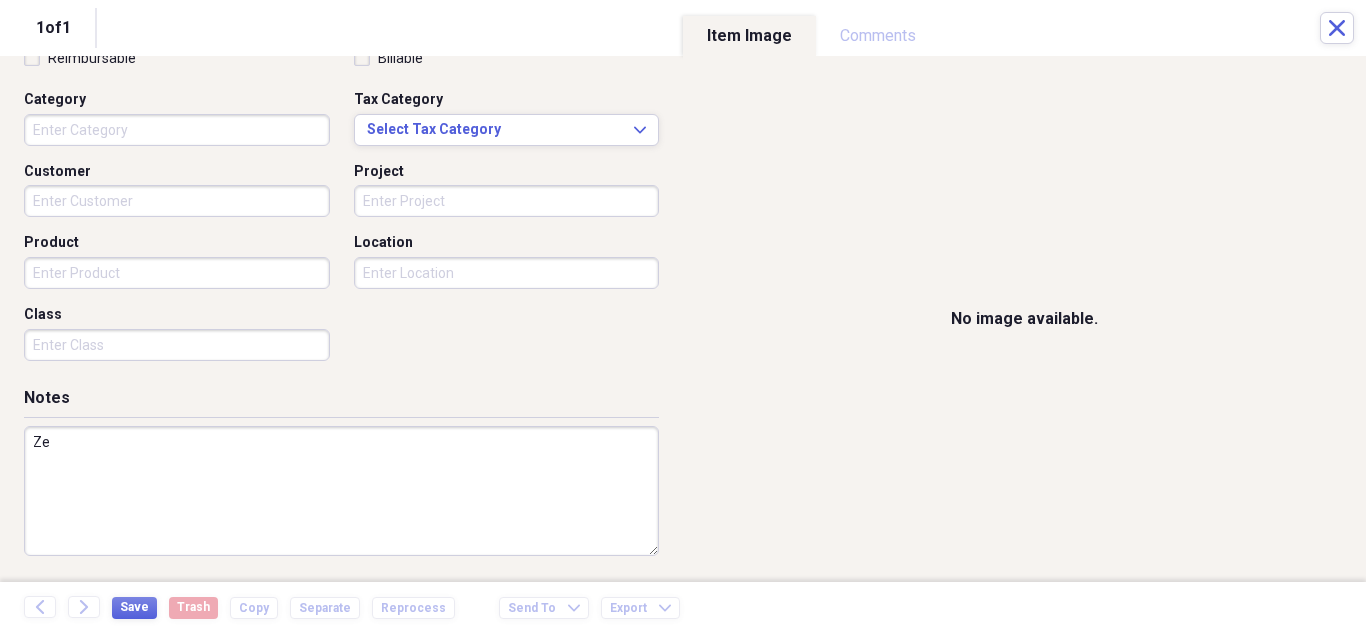 type on "Z" 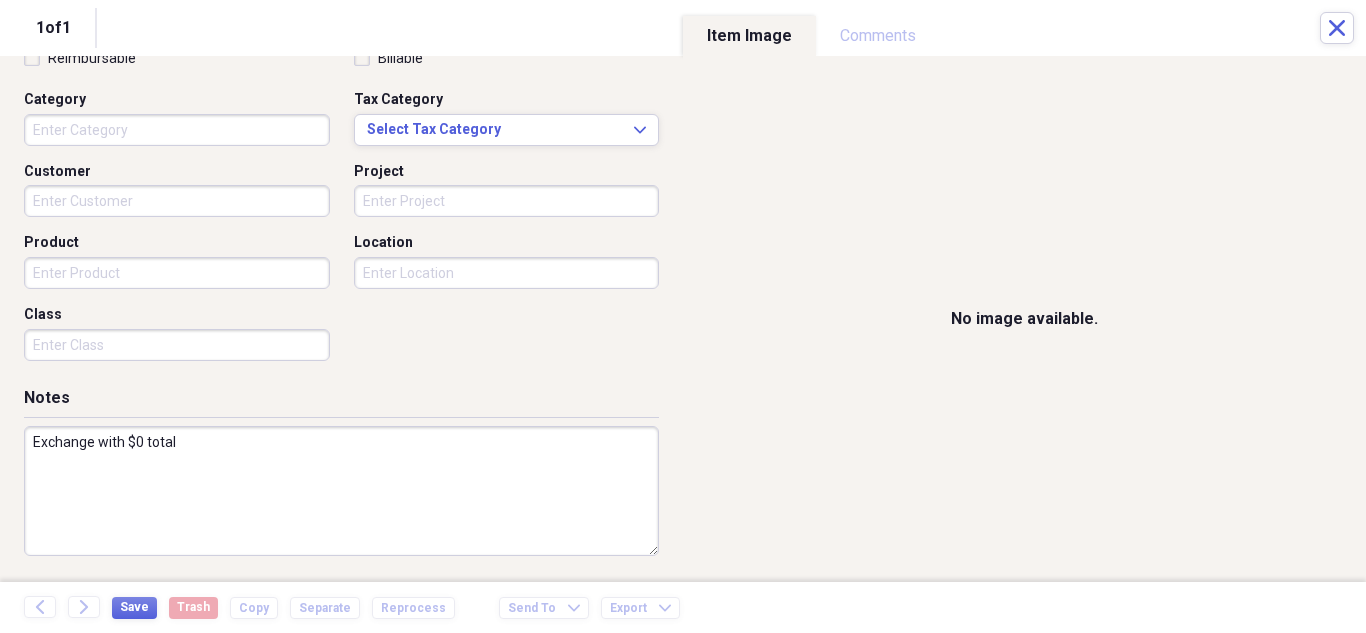 scroll, scrollTop: 2, scrollLeft: 0, axis: vertical 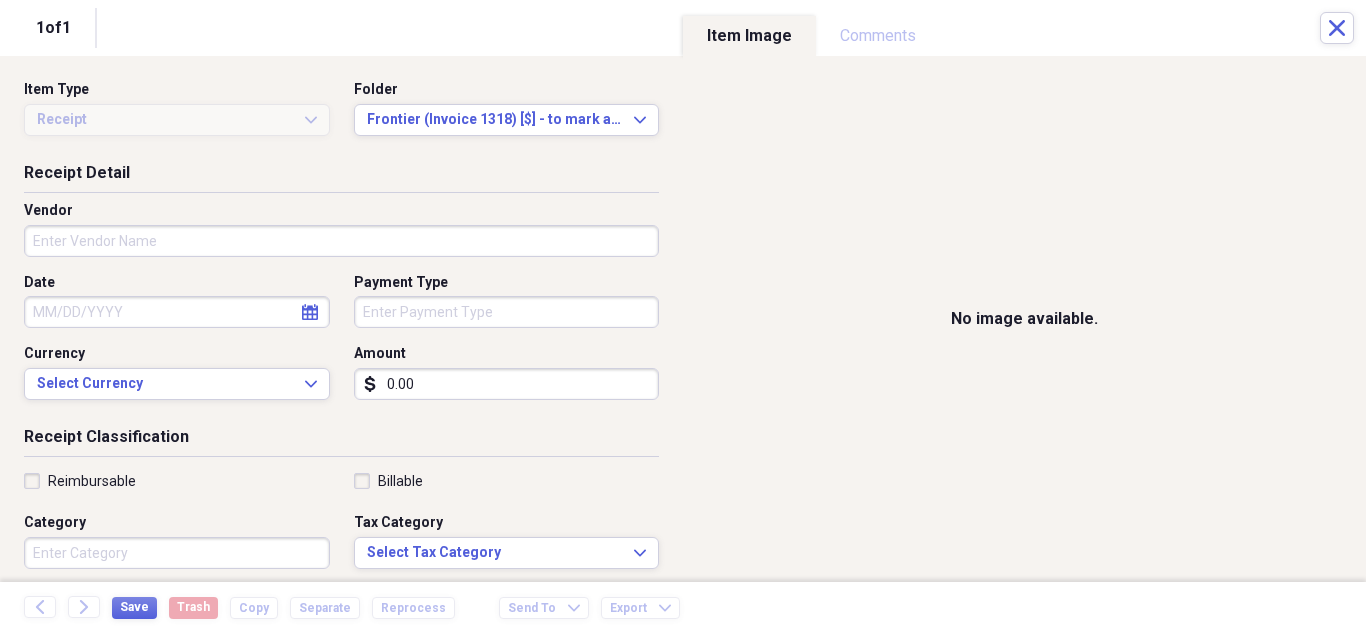 type on "Exchange with $0 total" 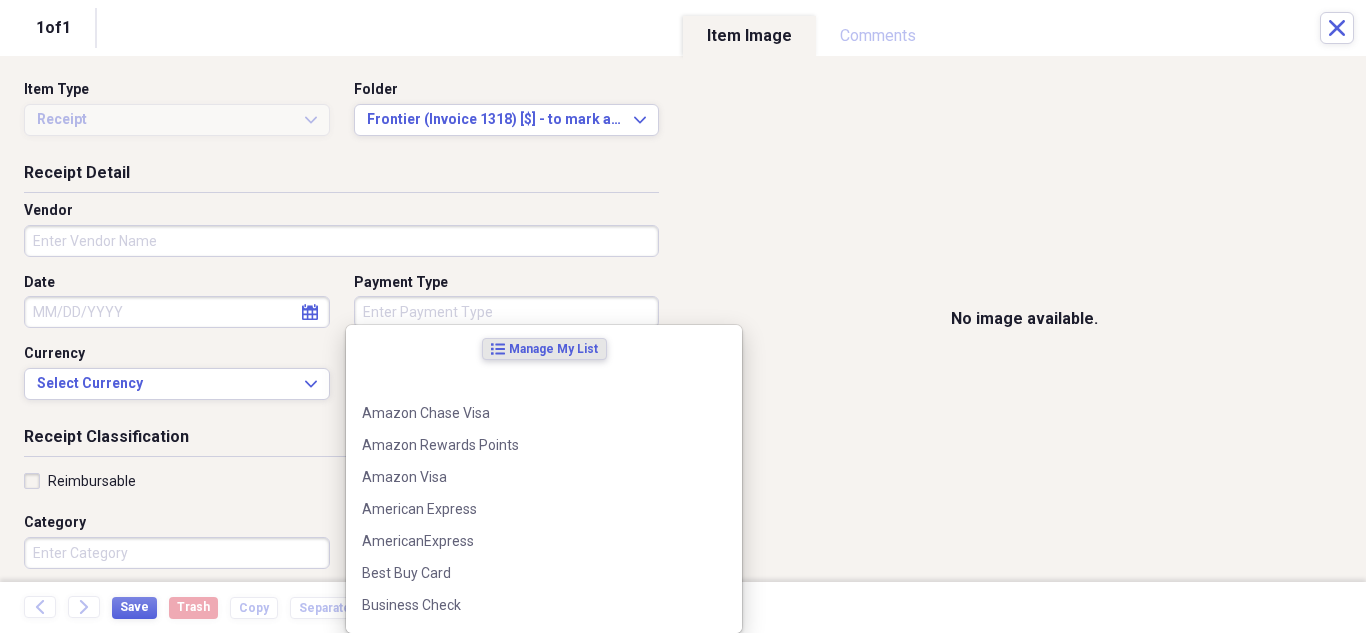 click on "Payment Type" at bounding box center [507, 312] 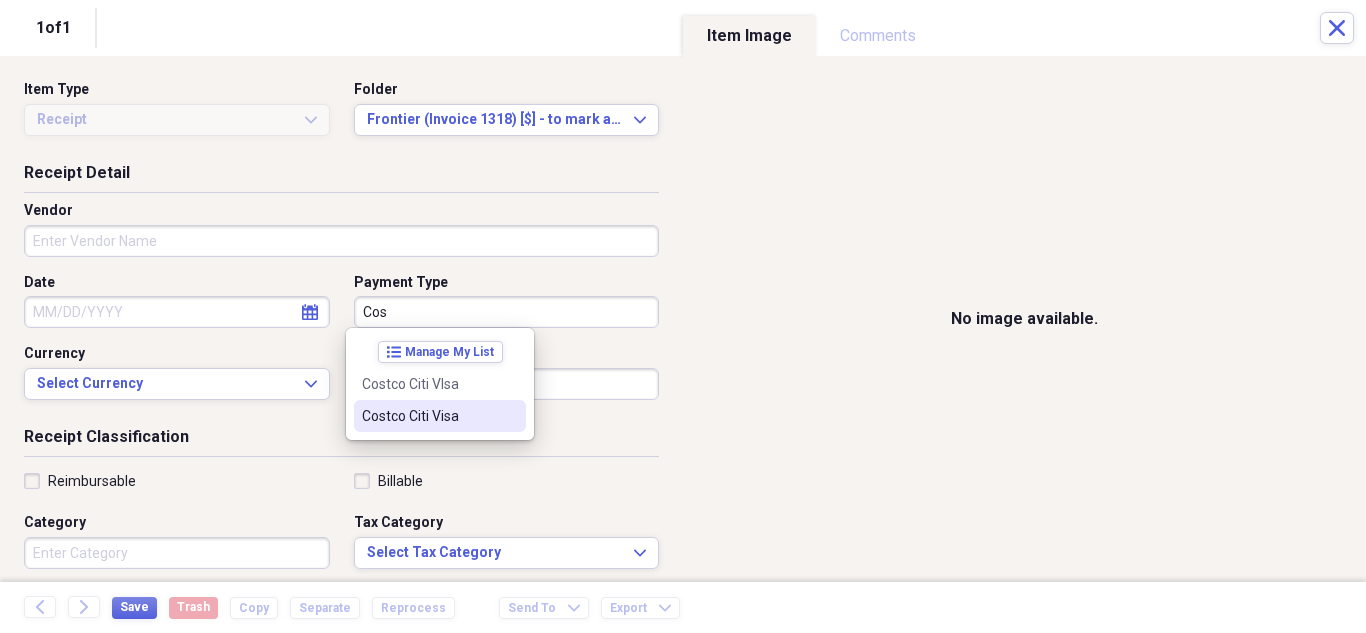 click on "Costco Citi Visa" at bounding box center (428, 416) 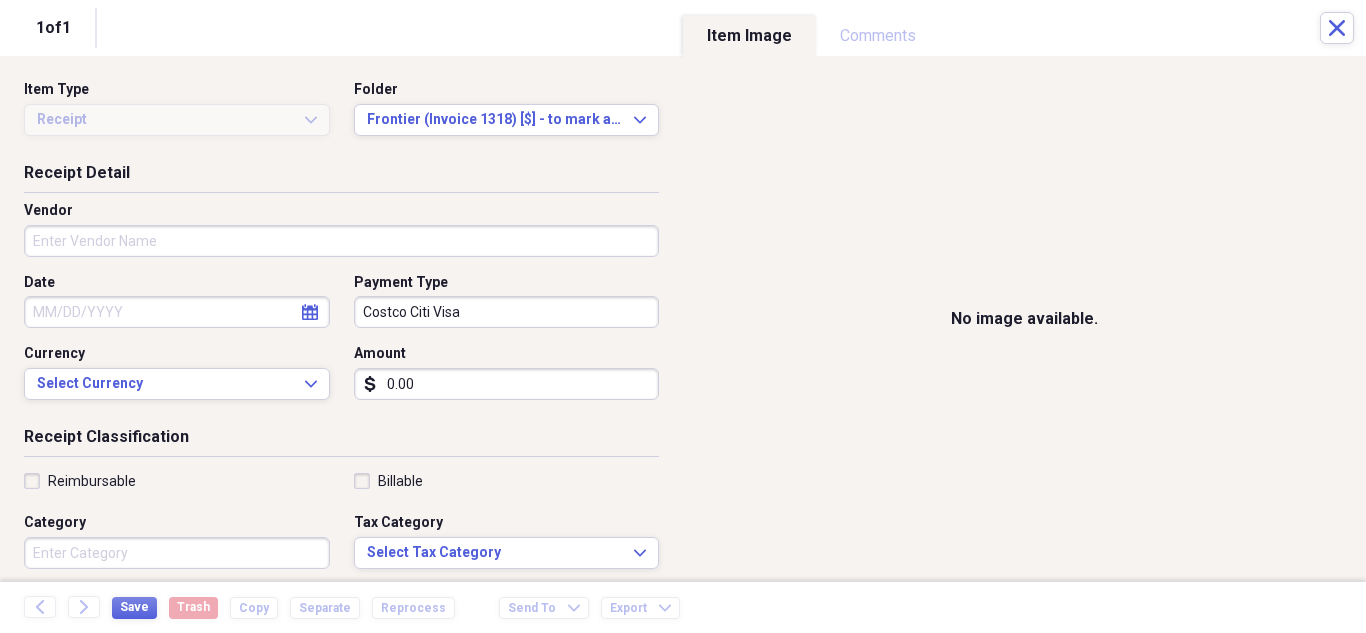 select on "7" 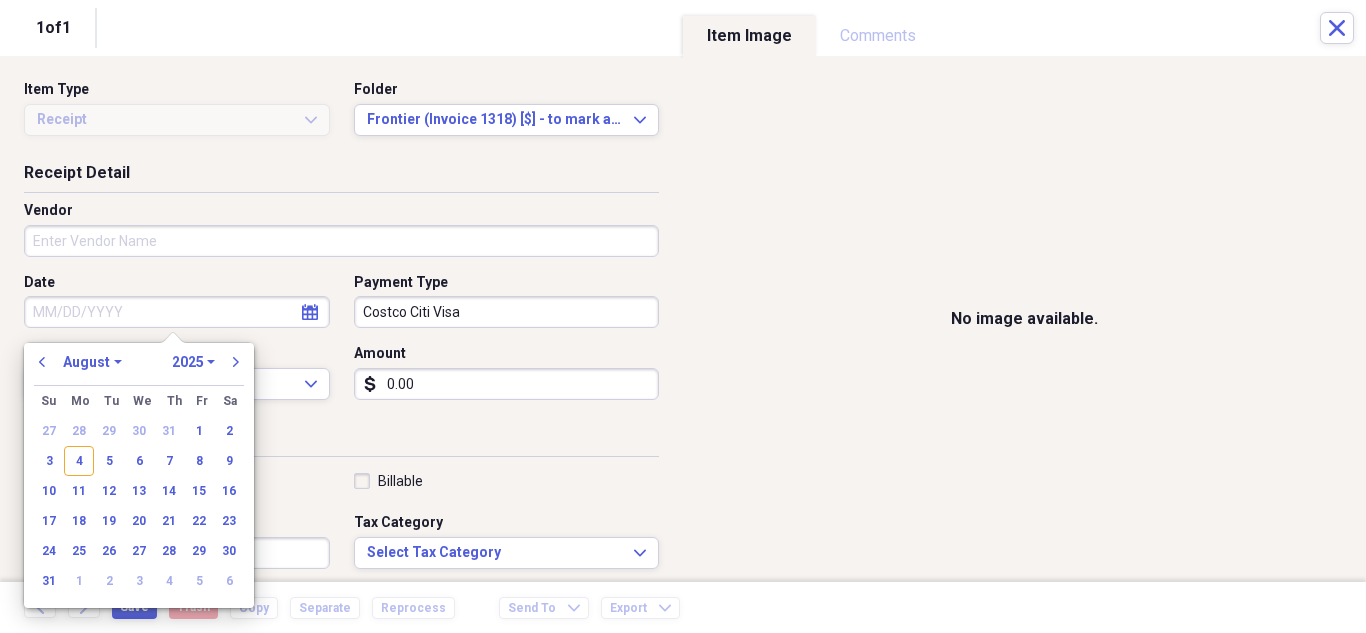 click on "Date" at bounding box center [177, 312] 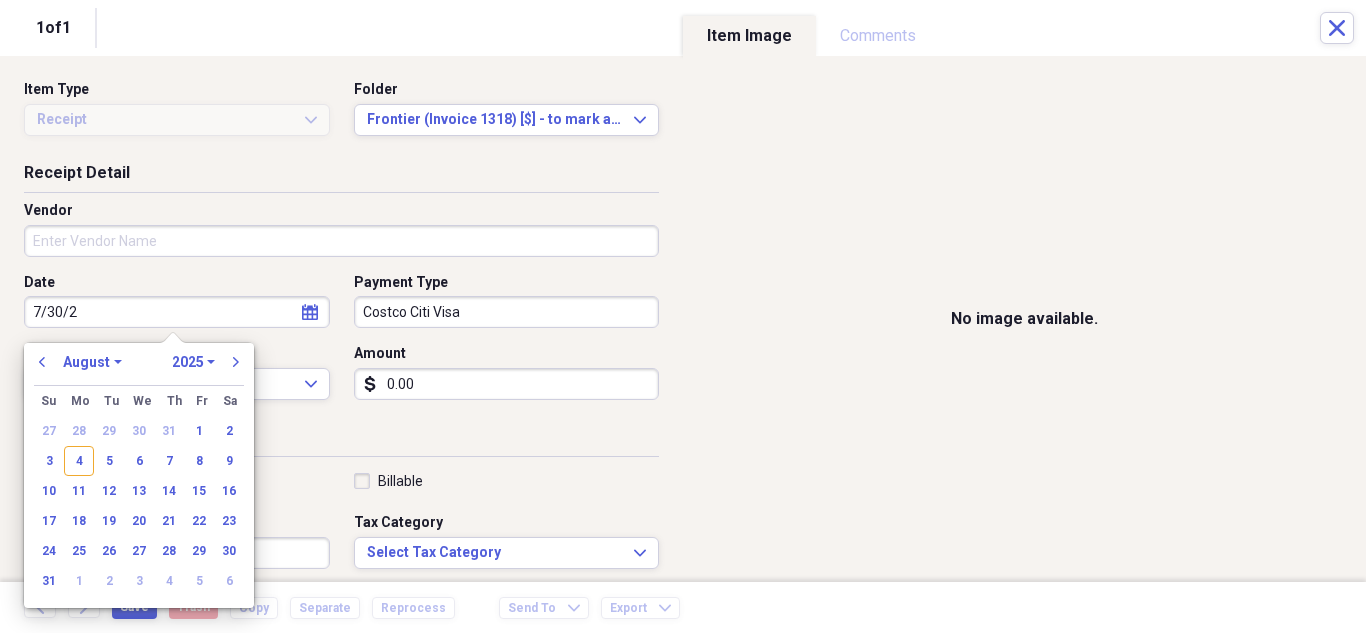 type on "7/30/20" 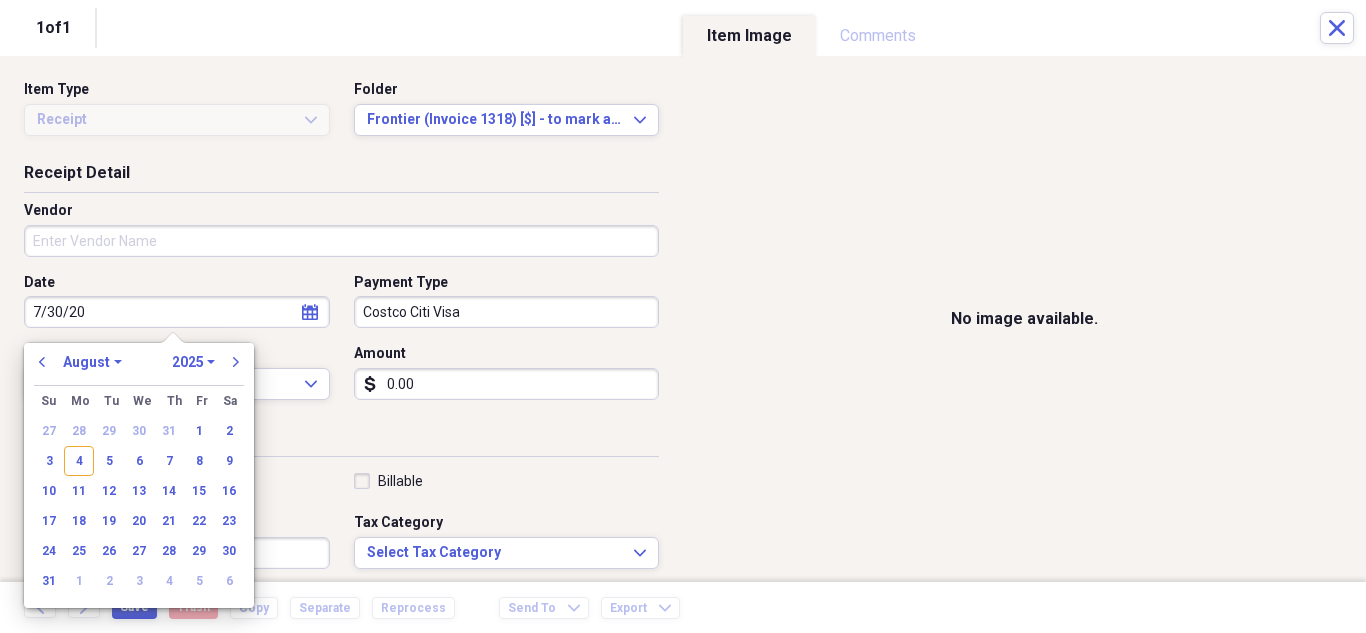 select on "6" 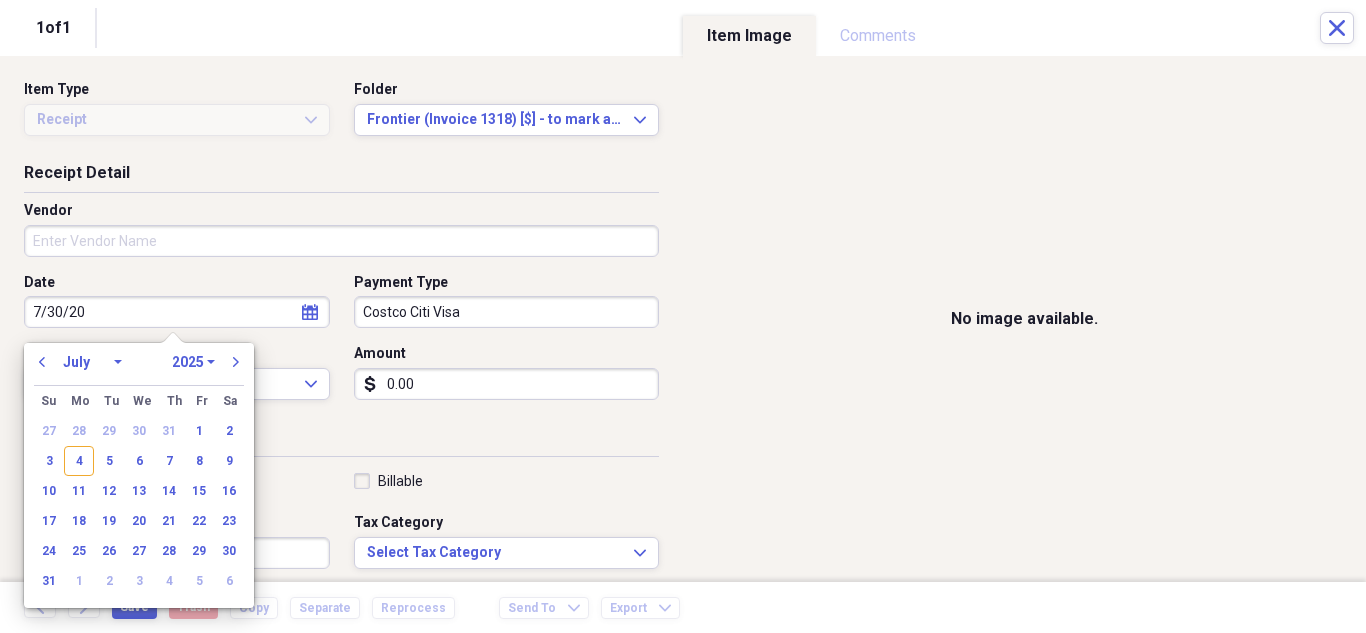 select on "2020" 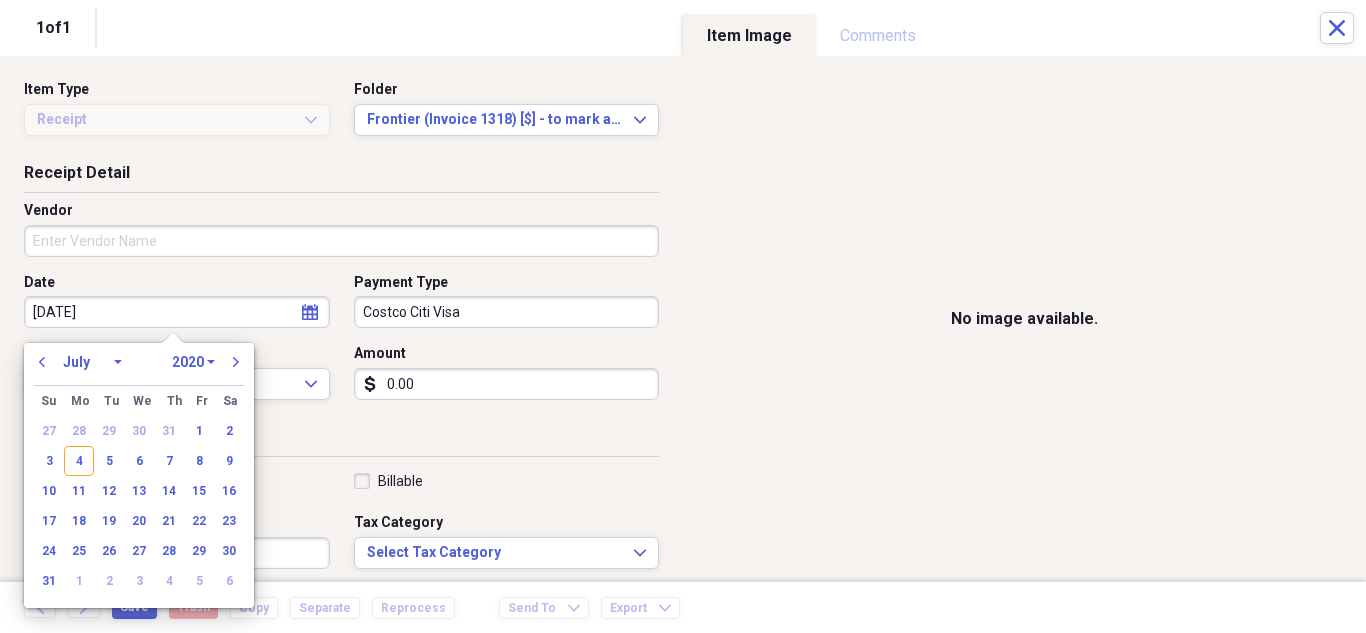 type on "[DATE]" 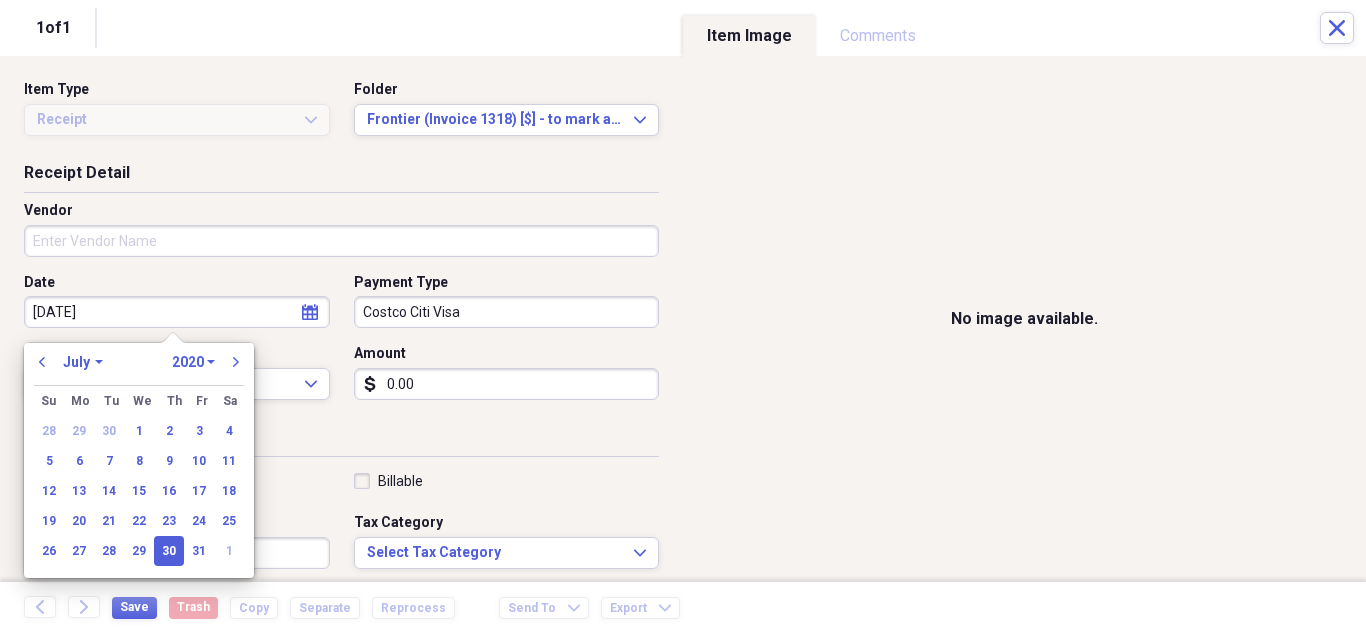 select on "2025" 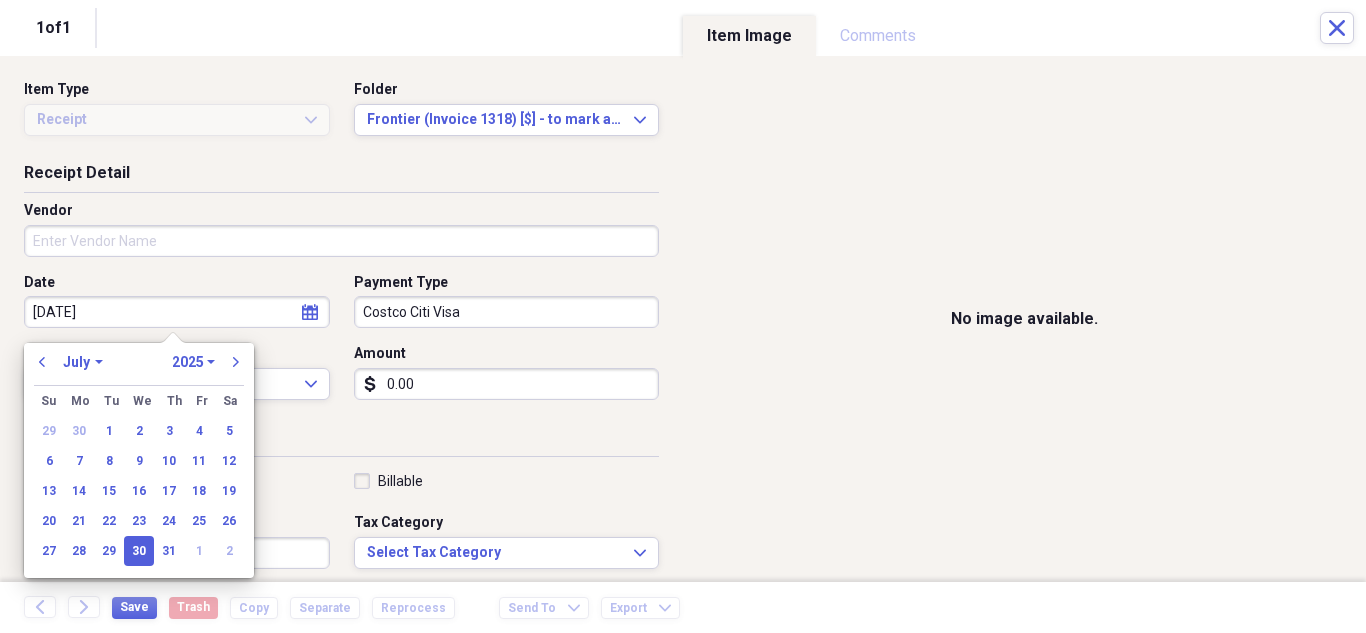 type on "07/30/2025" 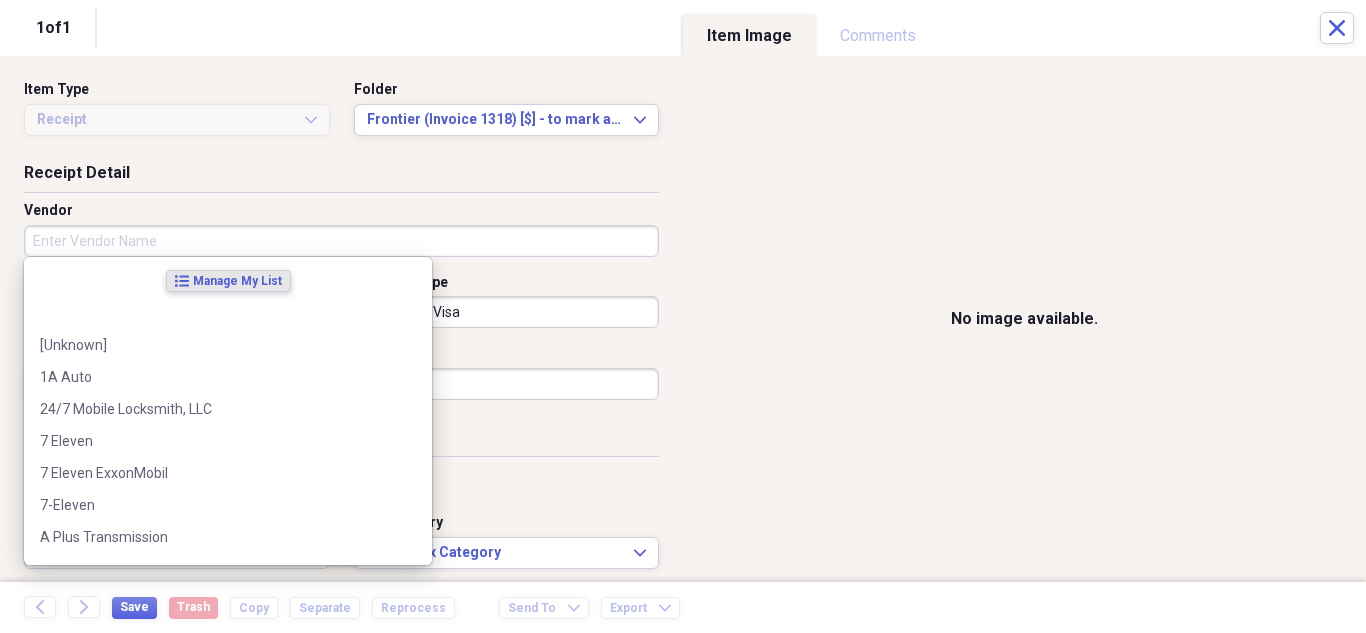 click on "Vendor" at bounding box center (341, 241) 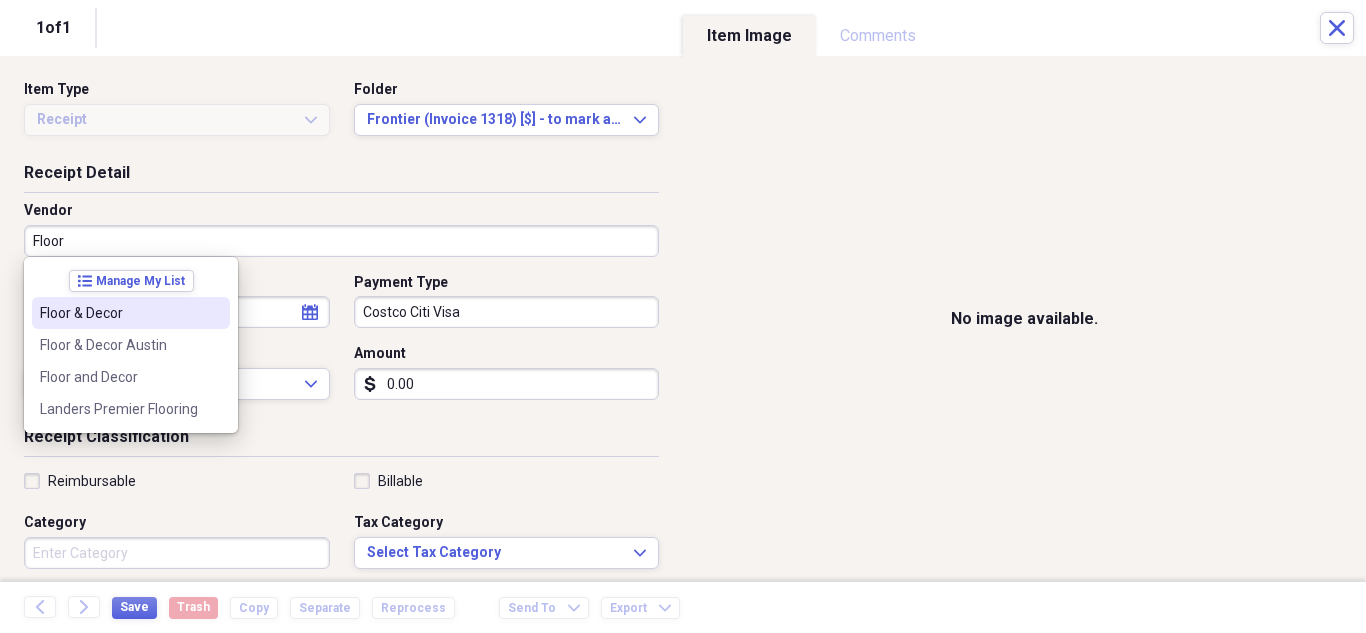 click on "Floor & Decor" at bounding box center (119, 313) 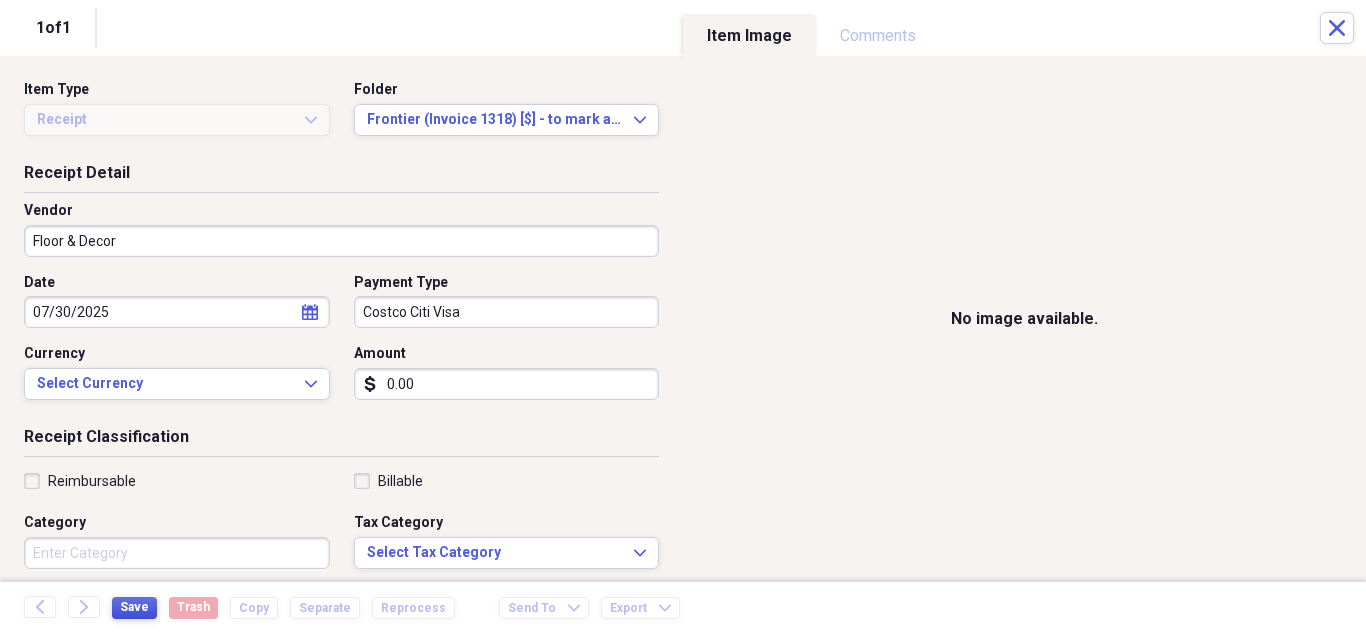 click on "Save" at bounding box center [134, 608] 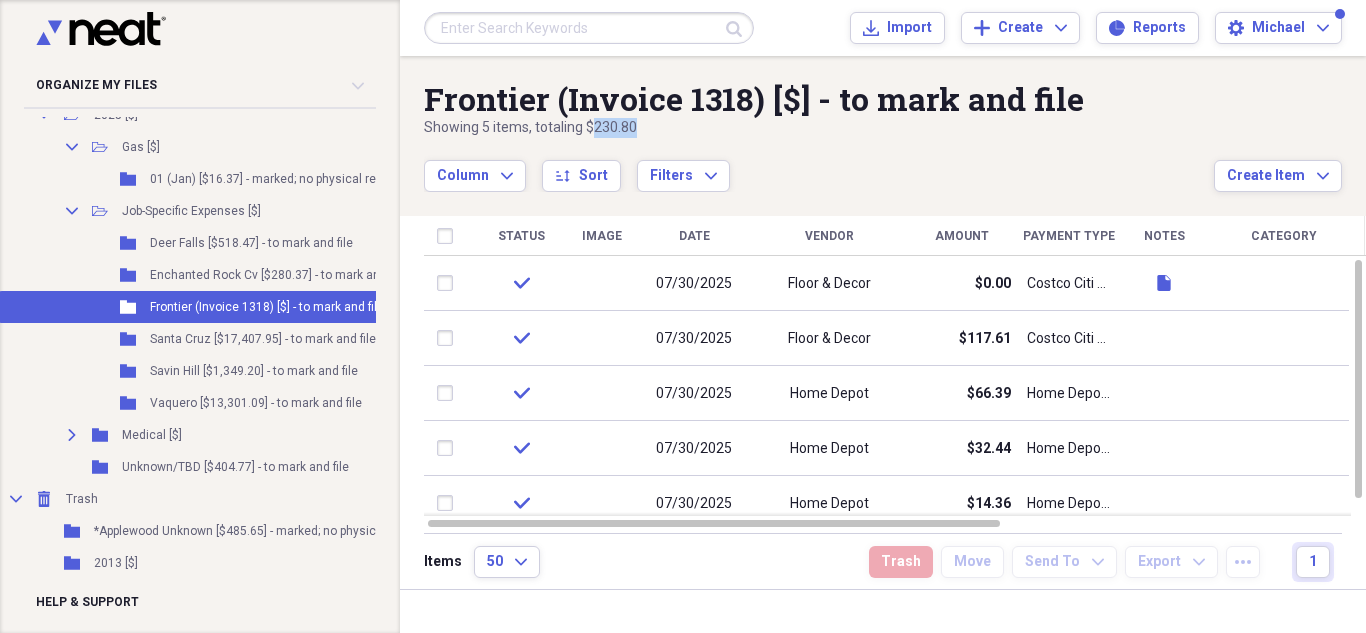 drag, startPoint x: 642, startPoint y: 126, endPoint x: 592, endPoint y: 132, distance: 50.358715 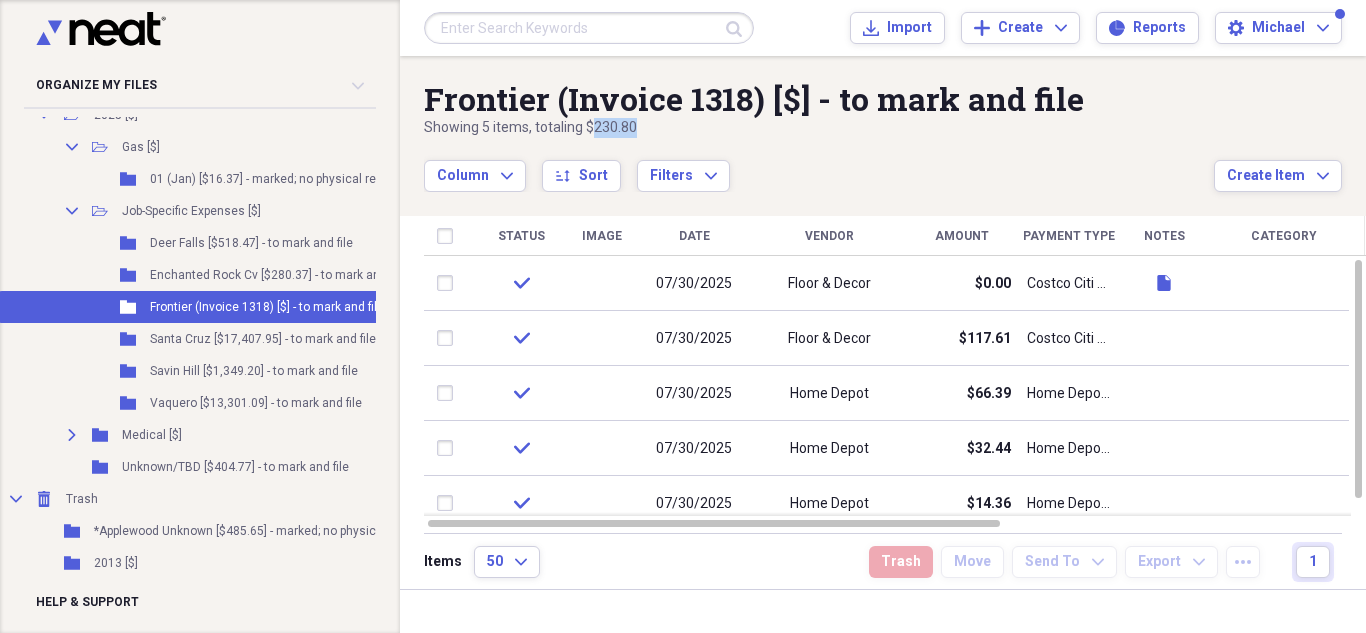 copy on "230.80" 